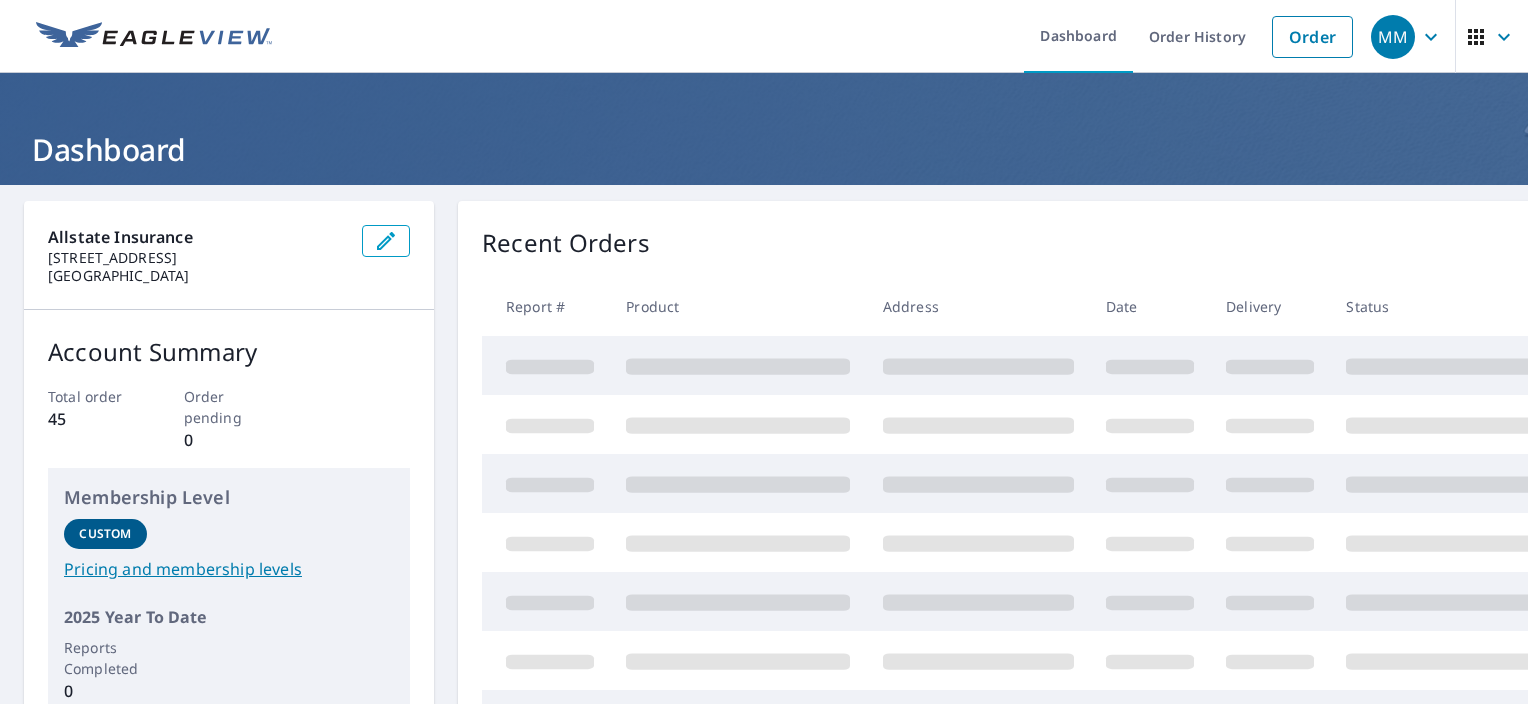 scroll, scrollTop: 0, scrollLeft: 0, axis: both 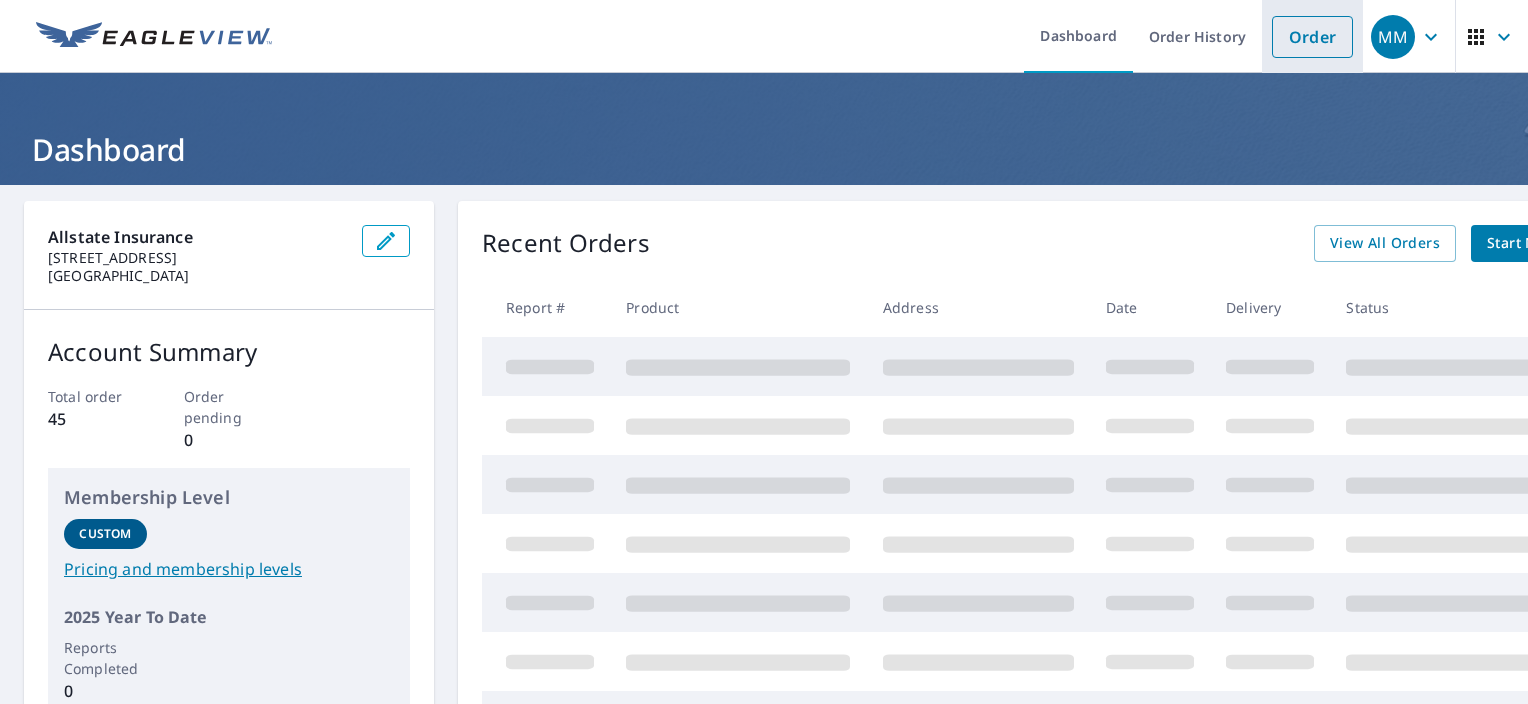 click on "Order" at bounding box center [1312, 37] 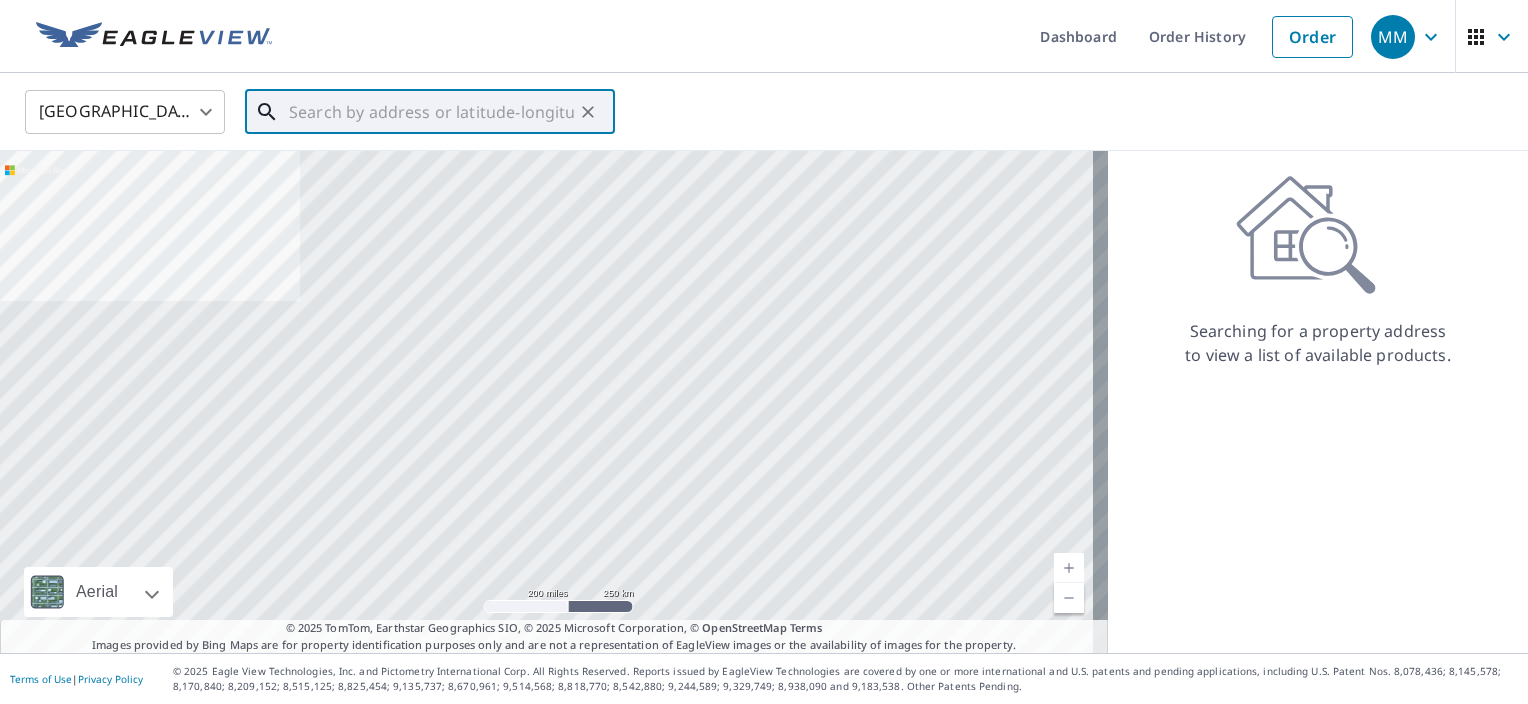 click at bounding box center [431, 112] 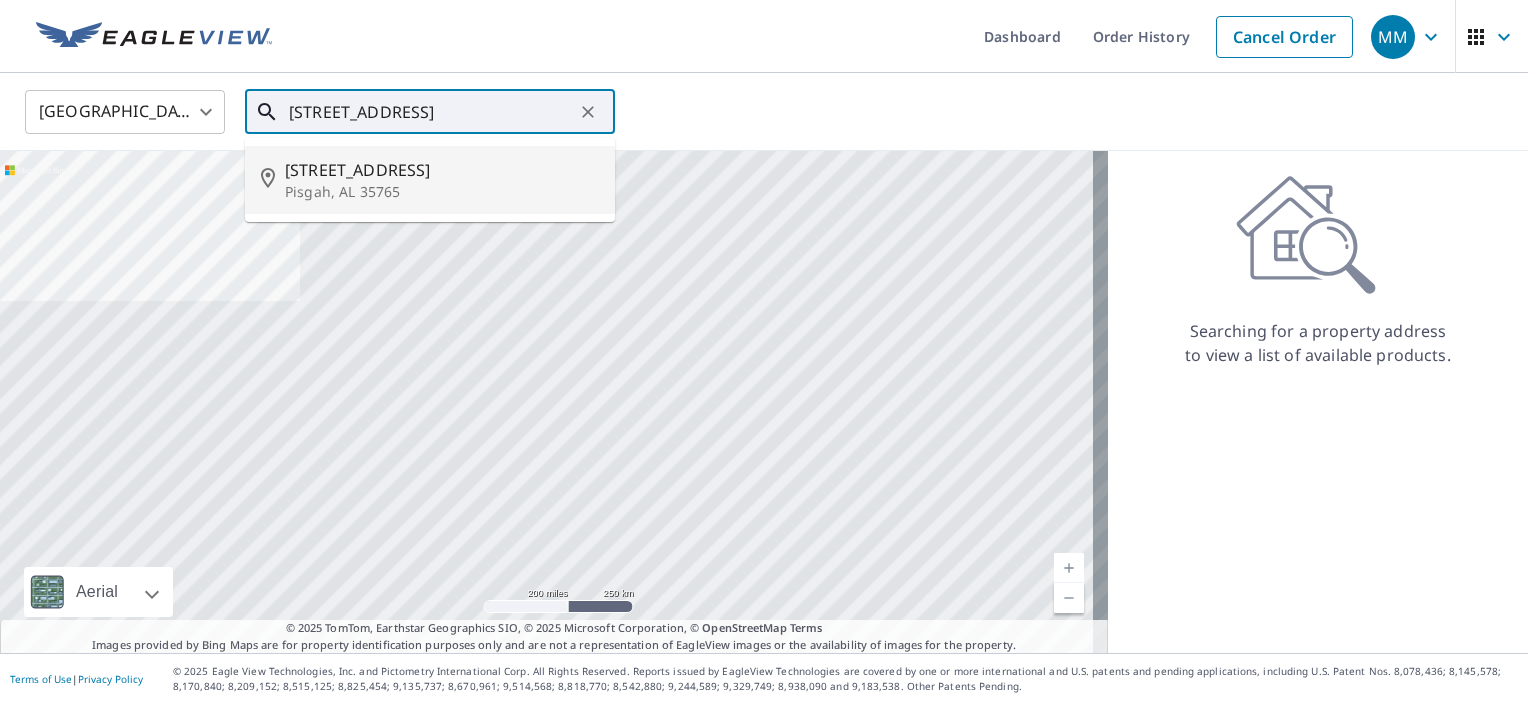 click on "[STREET_ADDRESS]" at bounding box center (442, 170) 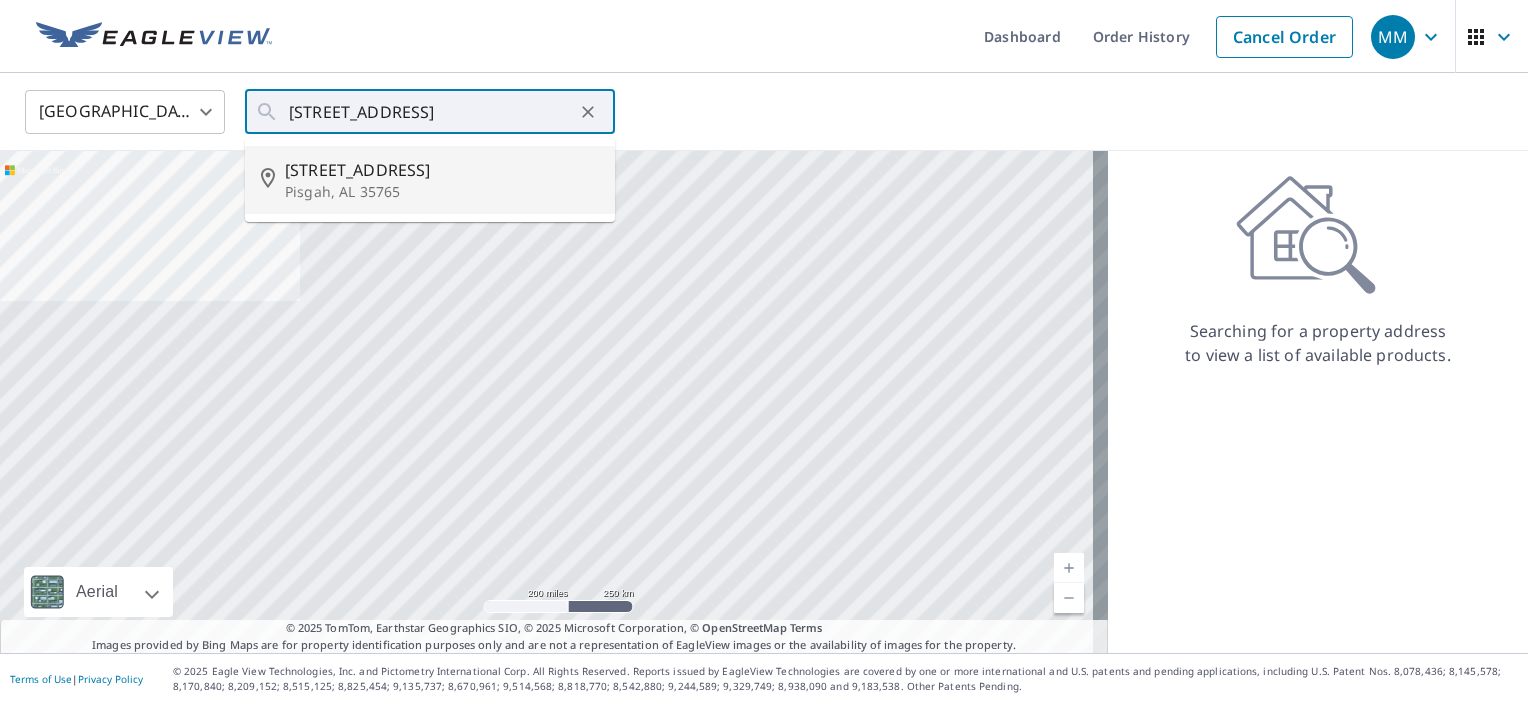 type on "[STREET_ADDRESS]" 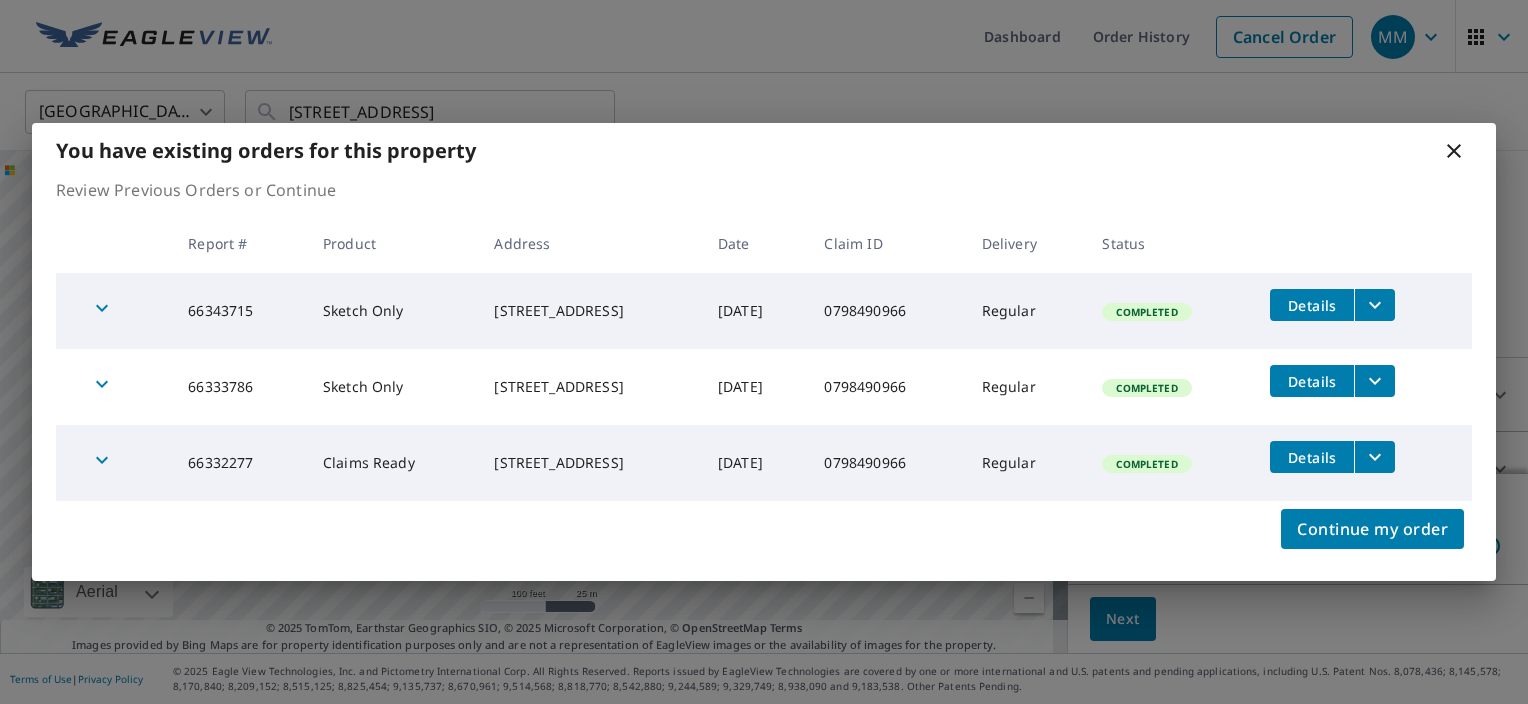 click 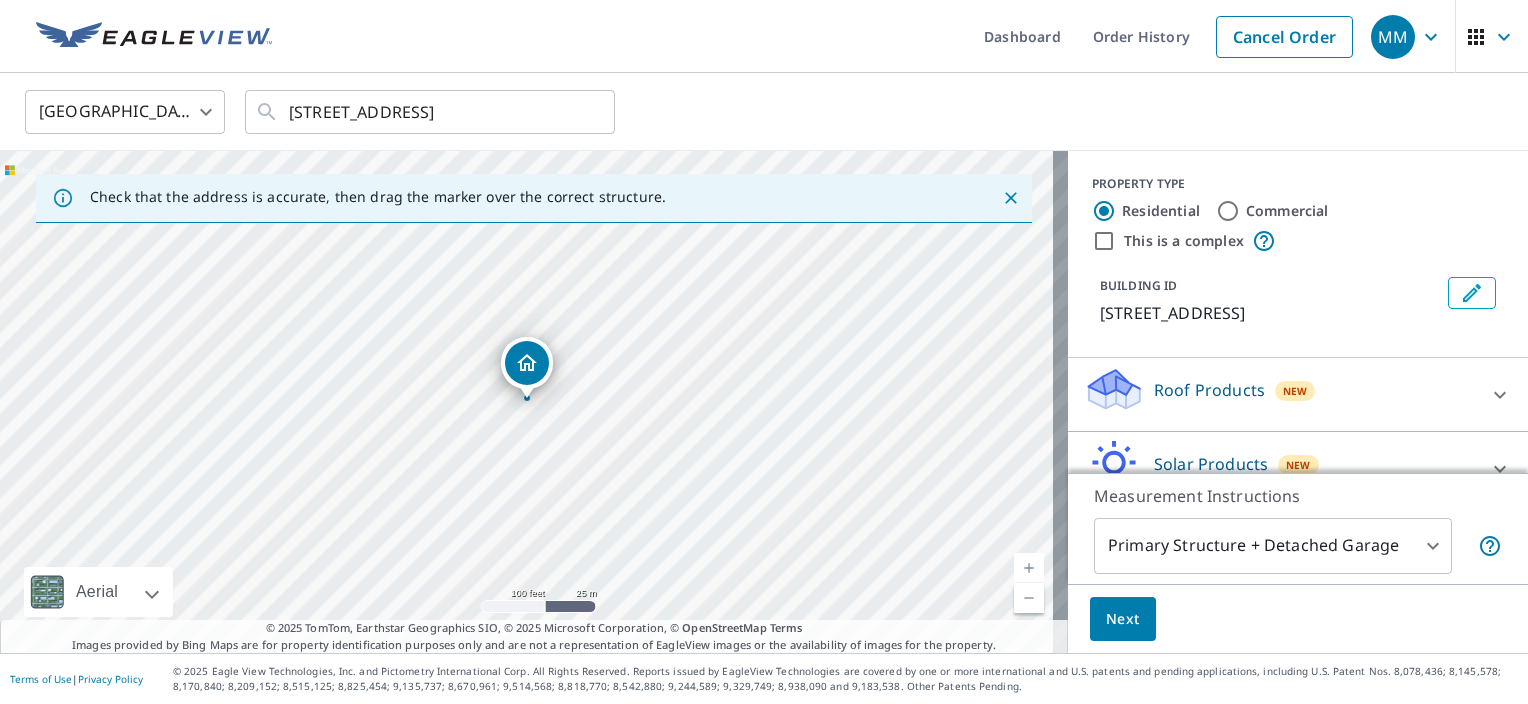 click on "MM MM
Dashboard Order History Cancel Order MM [GEOGRAPHIC_DATA] [GEOGRAPHIC_DATA] ​ [STREET_ADDRESS] ​ Check that the address is accurate, then drag the marker over the correct structure. [STREET_ADDRESS] A standard road map Aerial A detailed look from above Labels Labels 100 feet 25 m © 2025 TomTom, © Vexcel Imaging, © 2025 Microsoft Corporation,  © OpenStreetMap Terms © 2025 TomTom, Earthstar Geographics SIO, © 2025 Microsoft Corporation, ©   OpenStreetMap   Terms Images provided by Bing Maps are for property identification purposes only and are not a representation of EagleView images or the availability of images for the property. PROPERTY TYPE Residential Commercial This is a complex BUILDING ID [STREET_ADDRESS] Roof Products New ClaimsReady™ Bid Perfect™ Solar Products New TrueDesign for Sales TrueDesign for Planning Walls Products New Walls, Windows & Doors Measurement Instructions Primary Structure + Detached Garage 1 ​ Next" at bounding box center [764, 352] 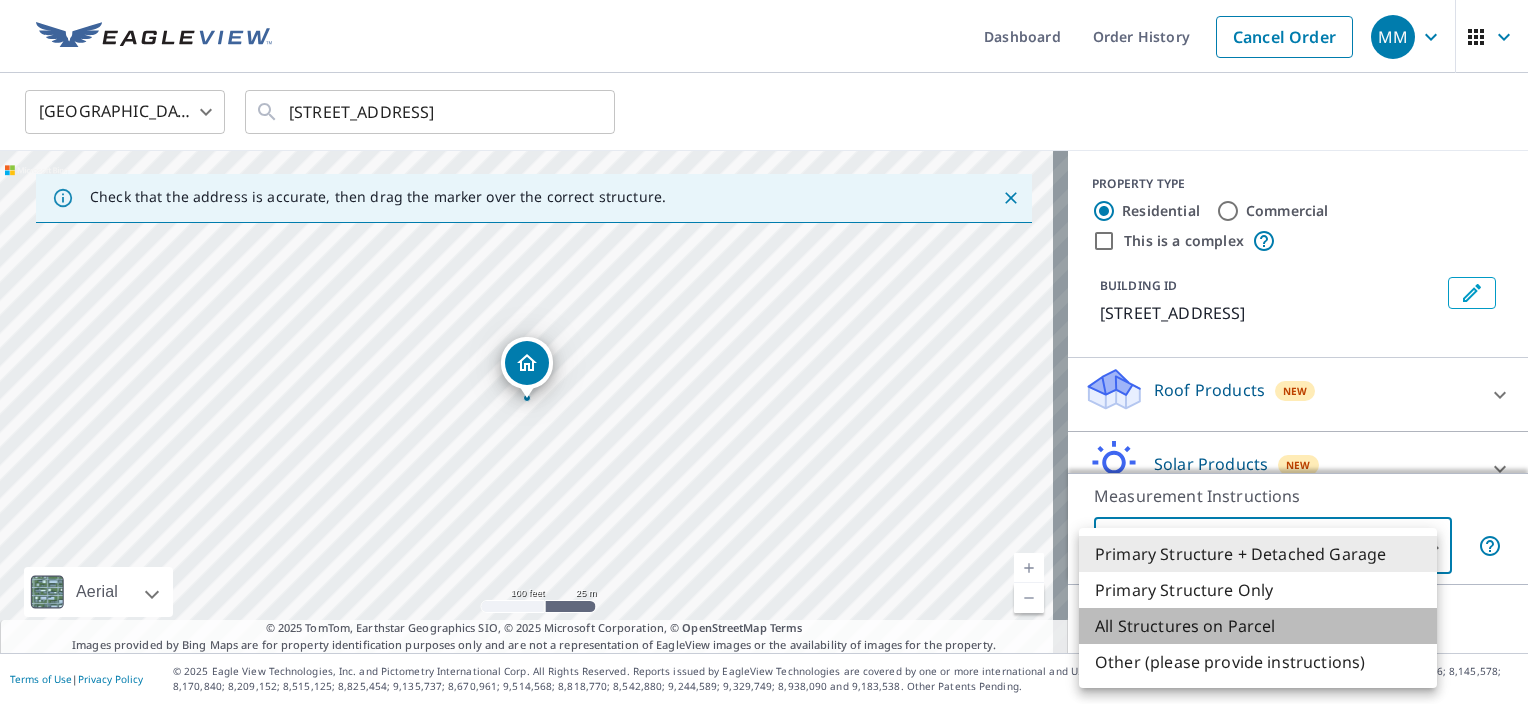 click on "All Structures on Parcel" at bounding box center (1258, 626) 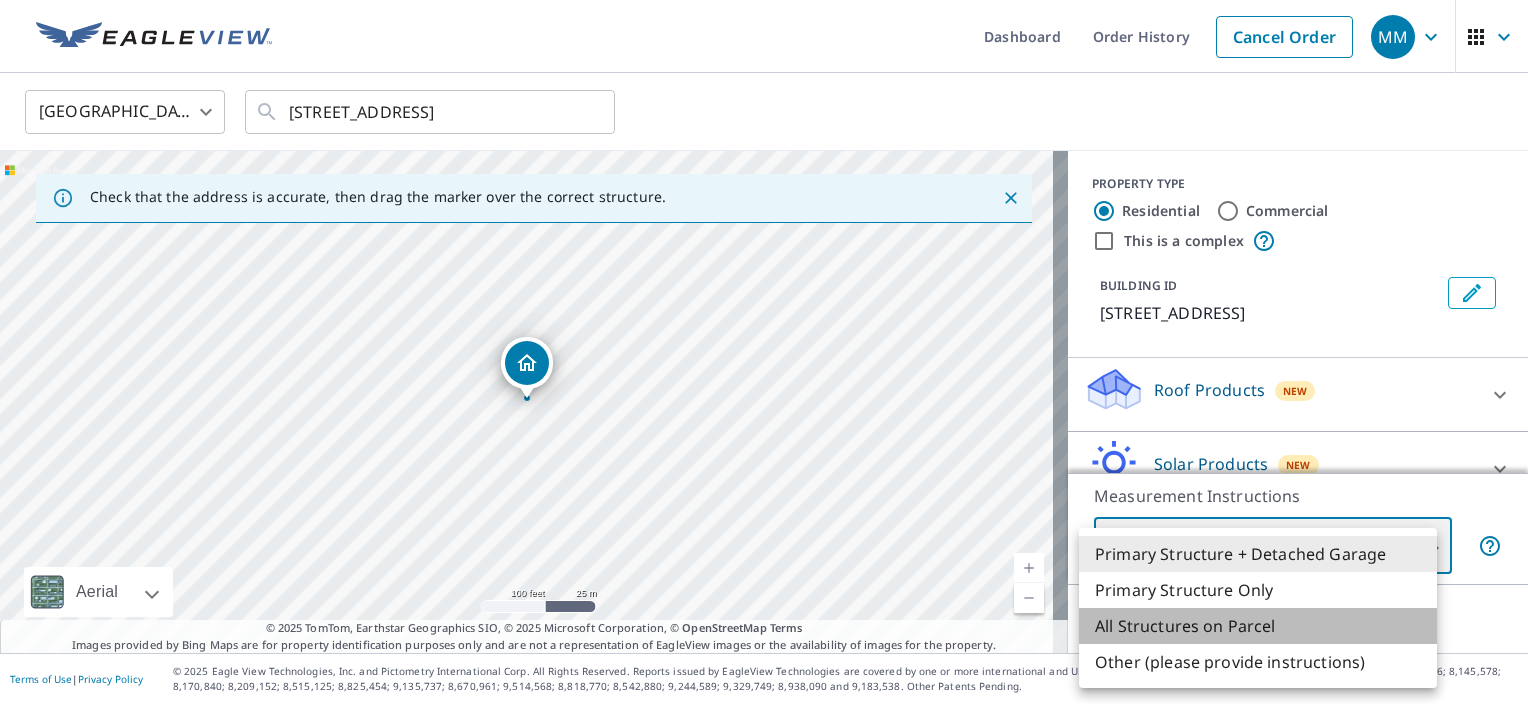 type on "3" 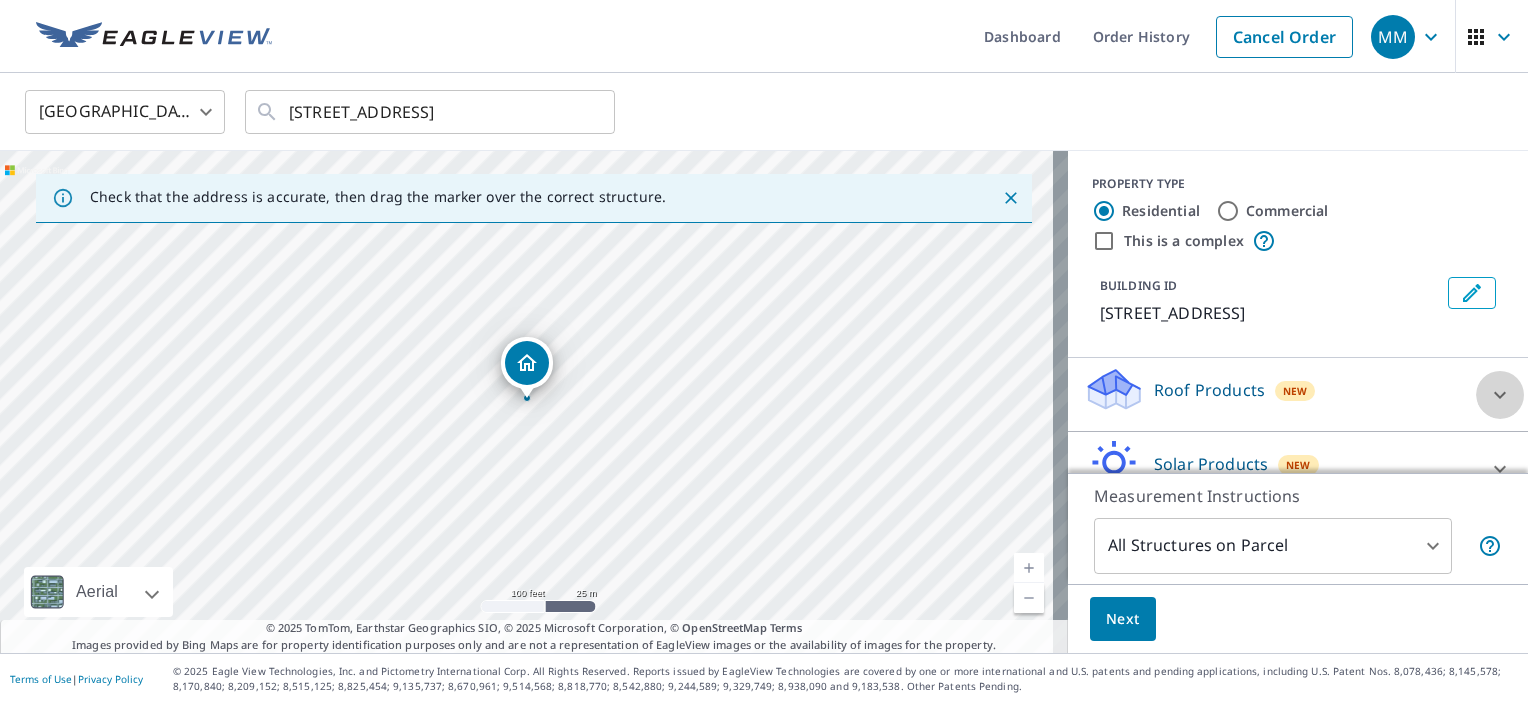 click 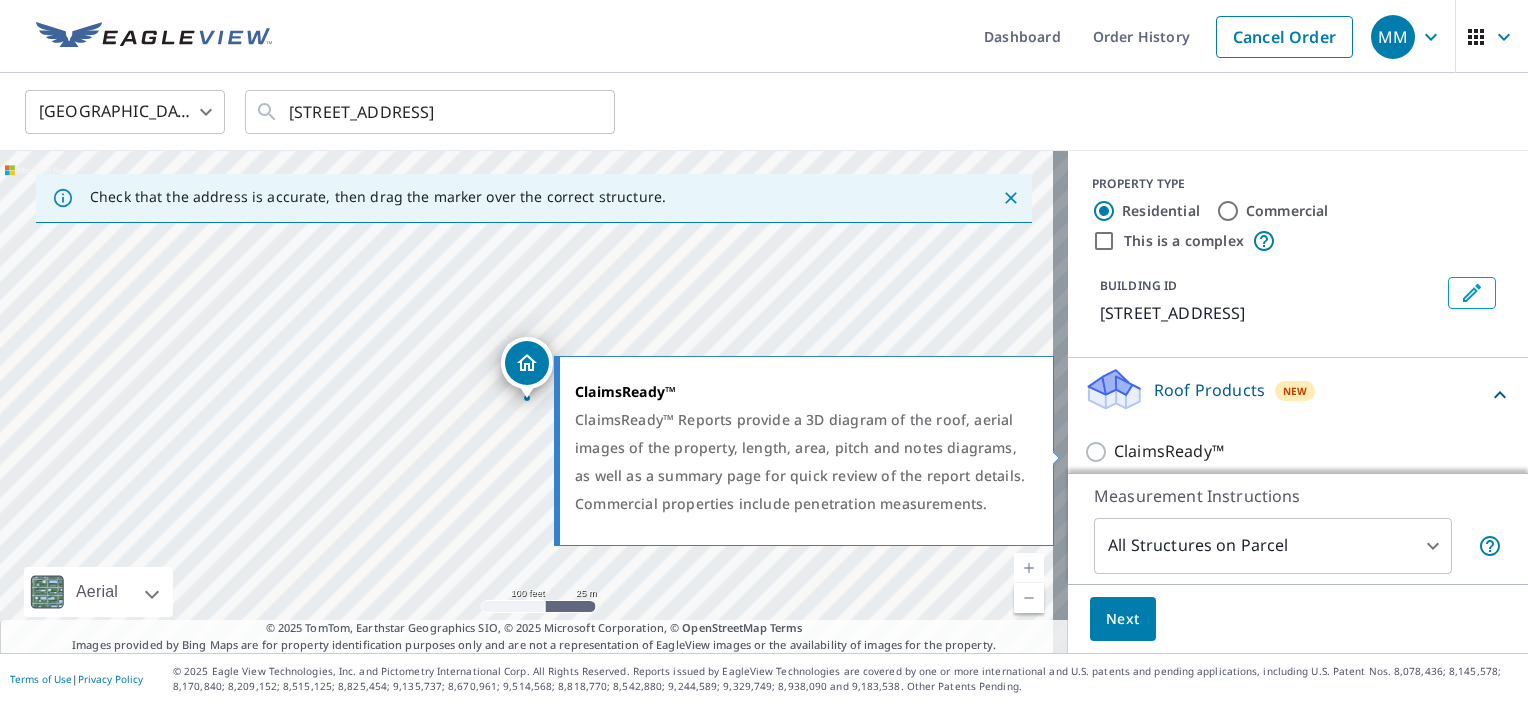 click on "ClaimsReady™" at bounding box center (1099, 452) 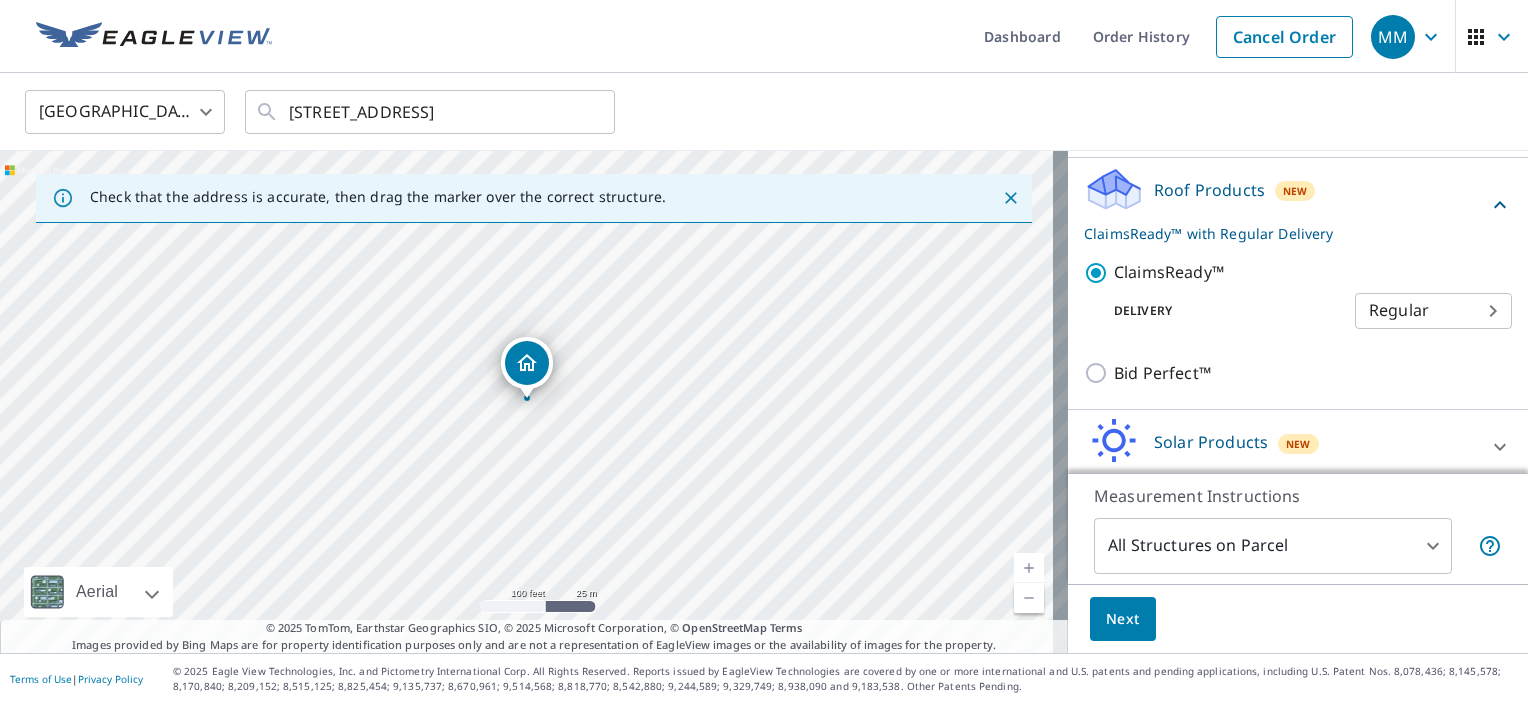 scroll, scrollTop: 284, scrollLeft: 0, axis: vertical 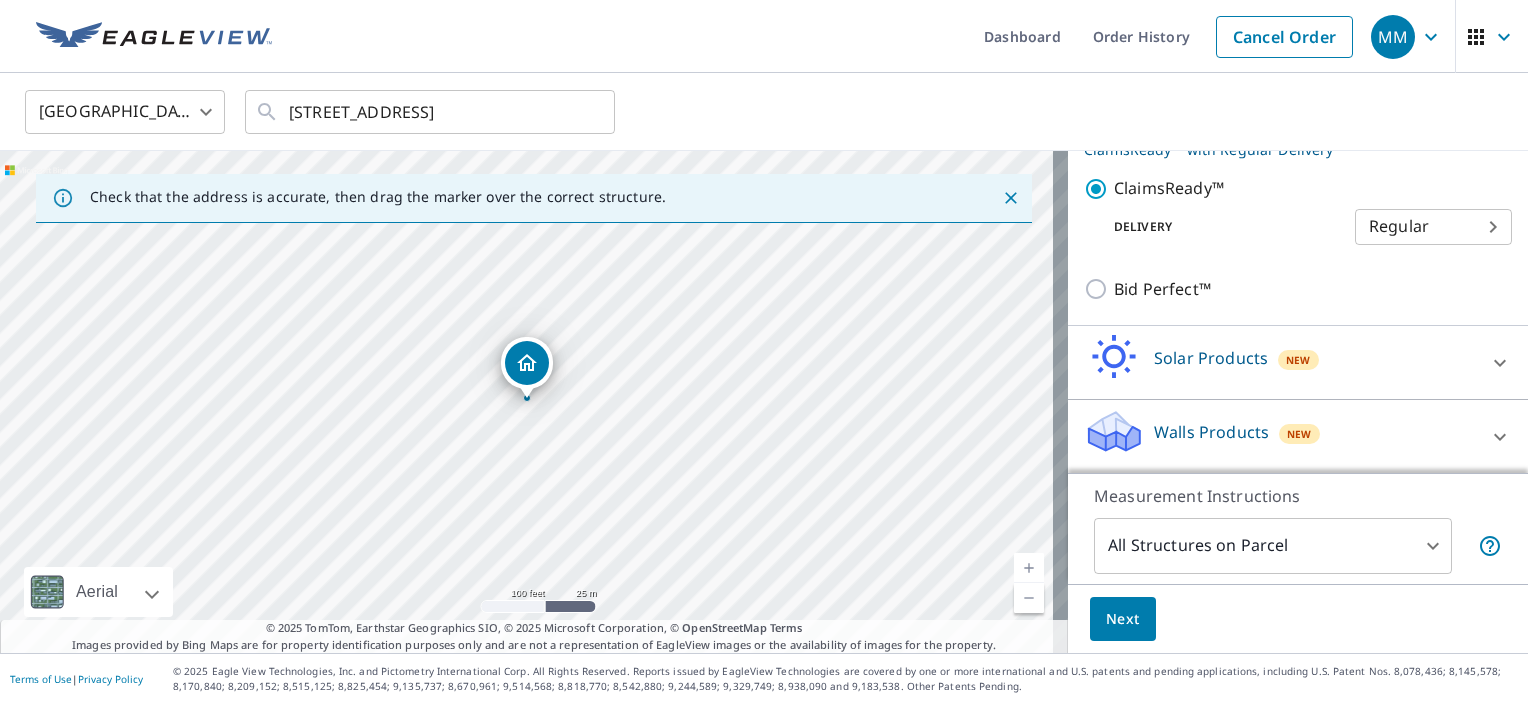 click on "Next" at bounding box center [1123, 619] 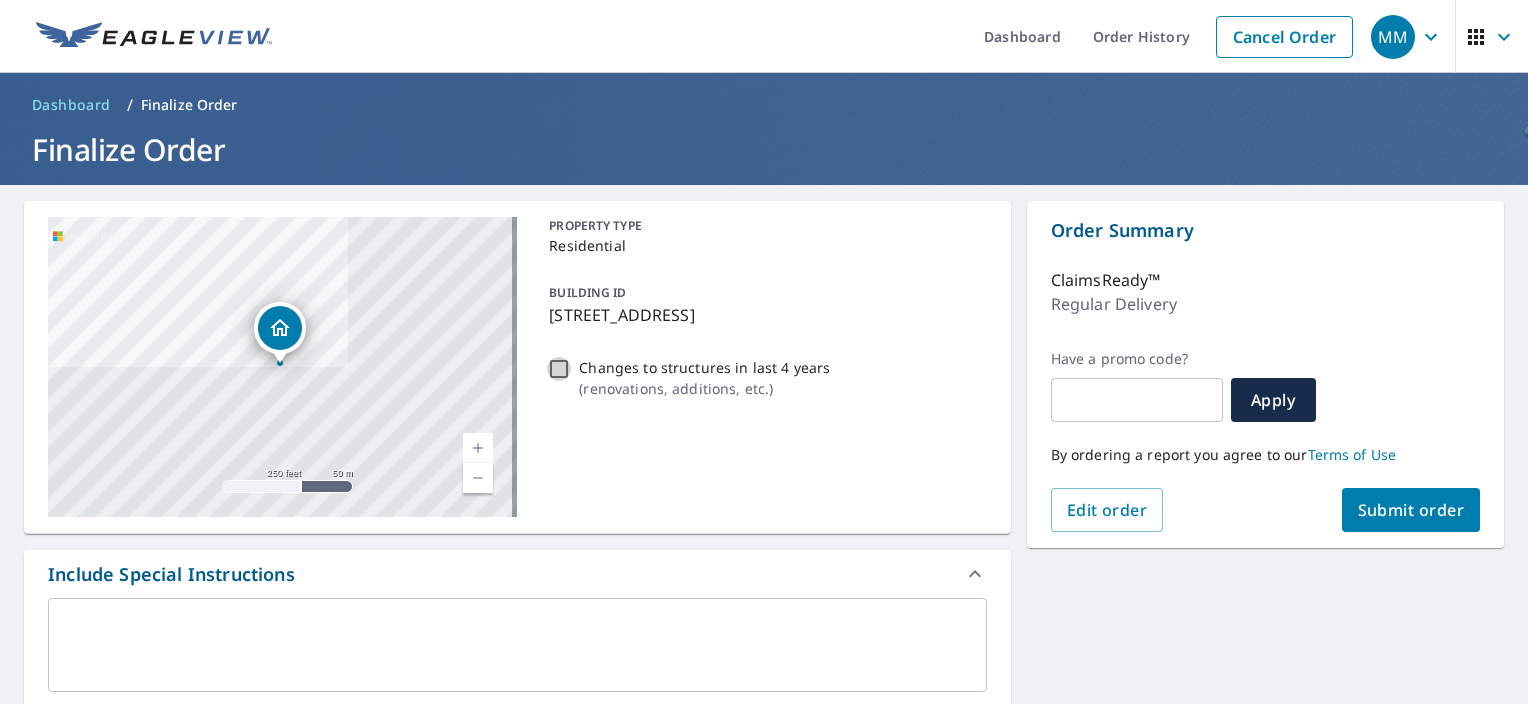 click on "Changes to structures in last 4 years ( renovations, additions, etc. )" at bounding box center (559, 369) 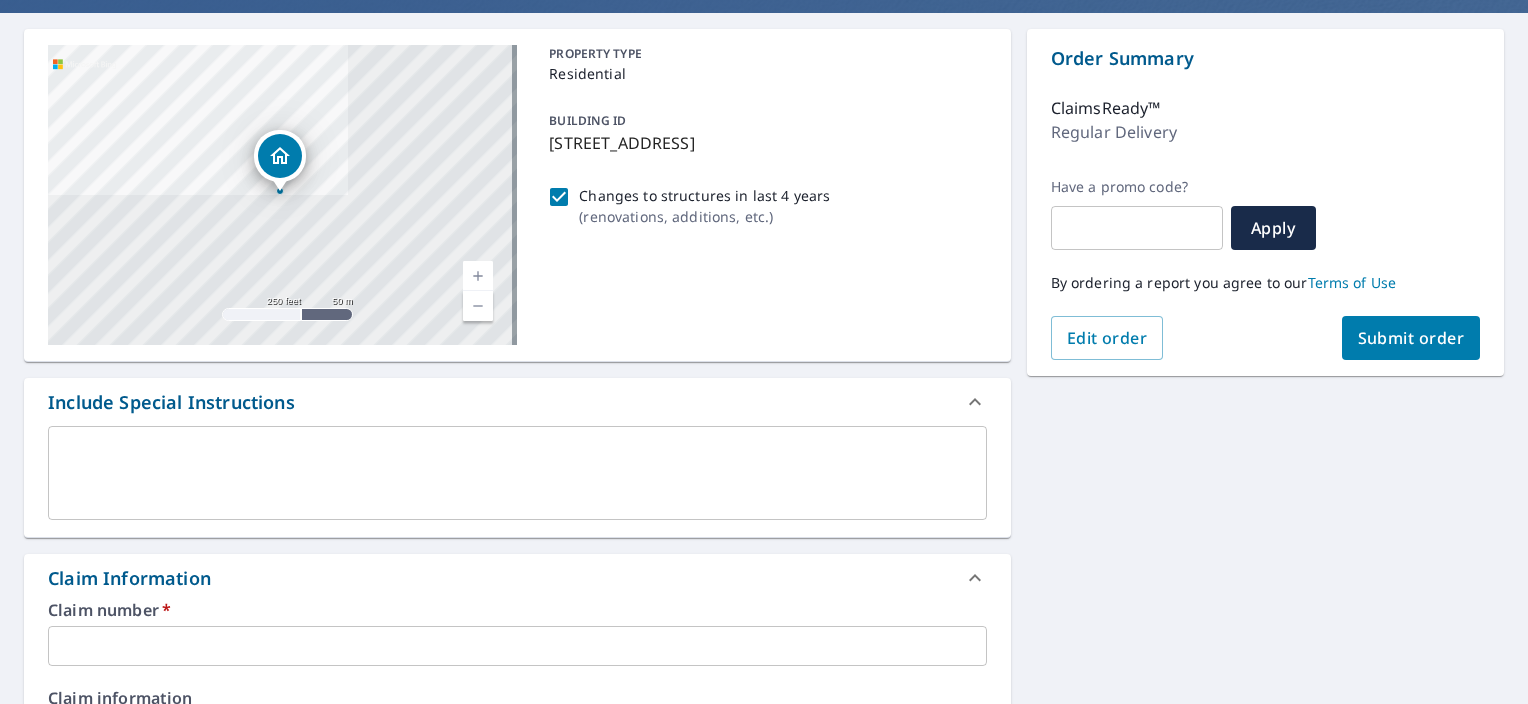 scroll, scrollTop: 200, scrollLeft: 0, axis: vertical 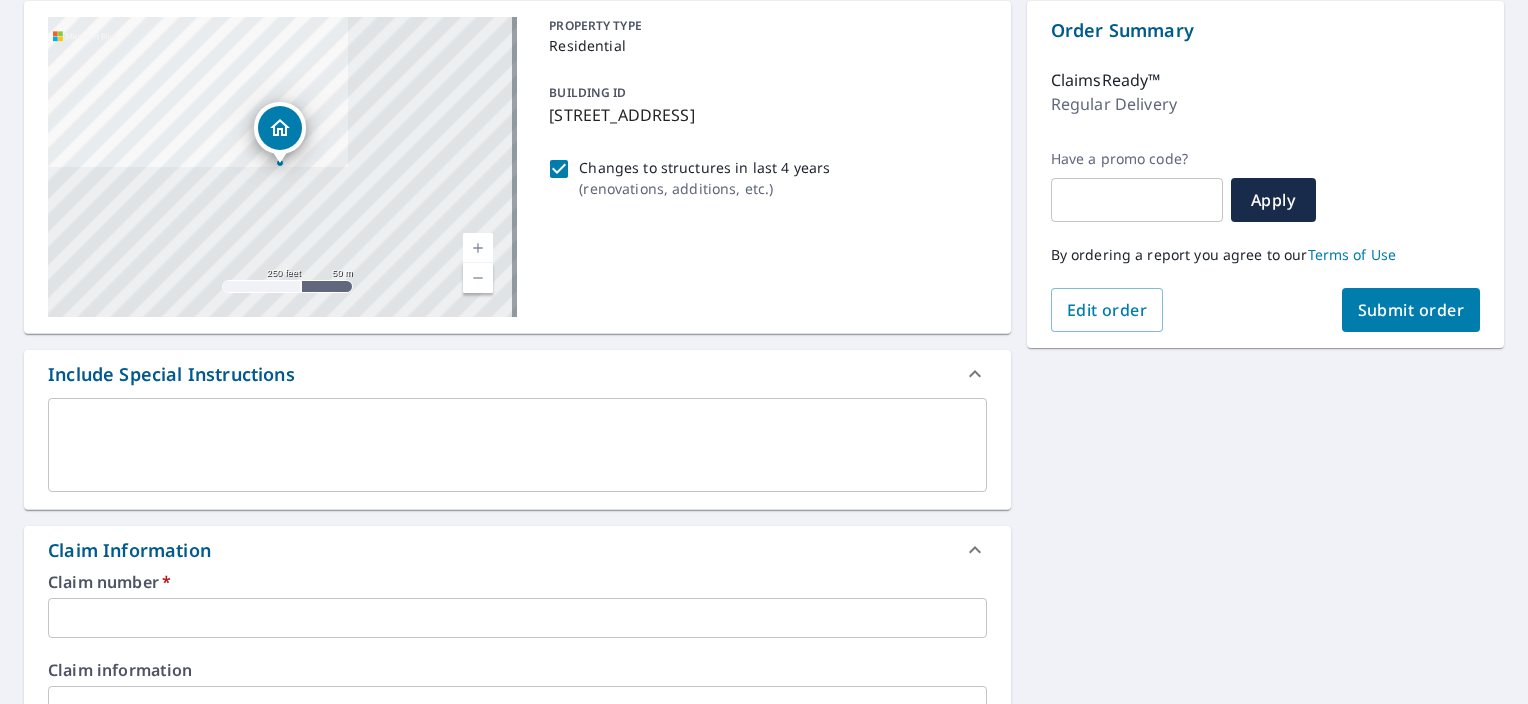 click on "x ​" at bounding box center [517, 445] 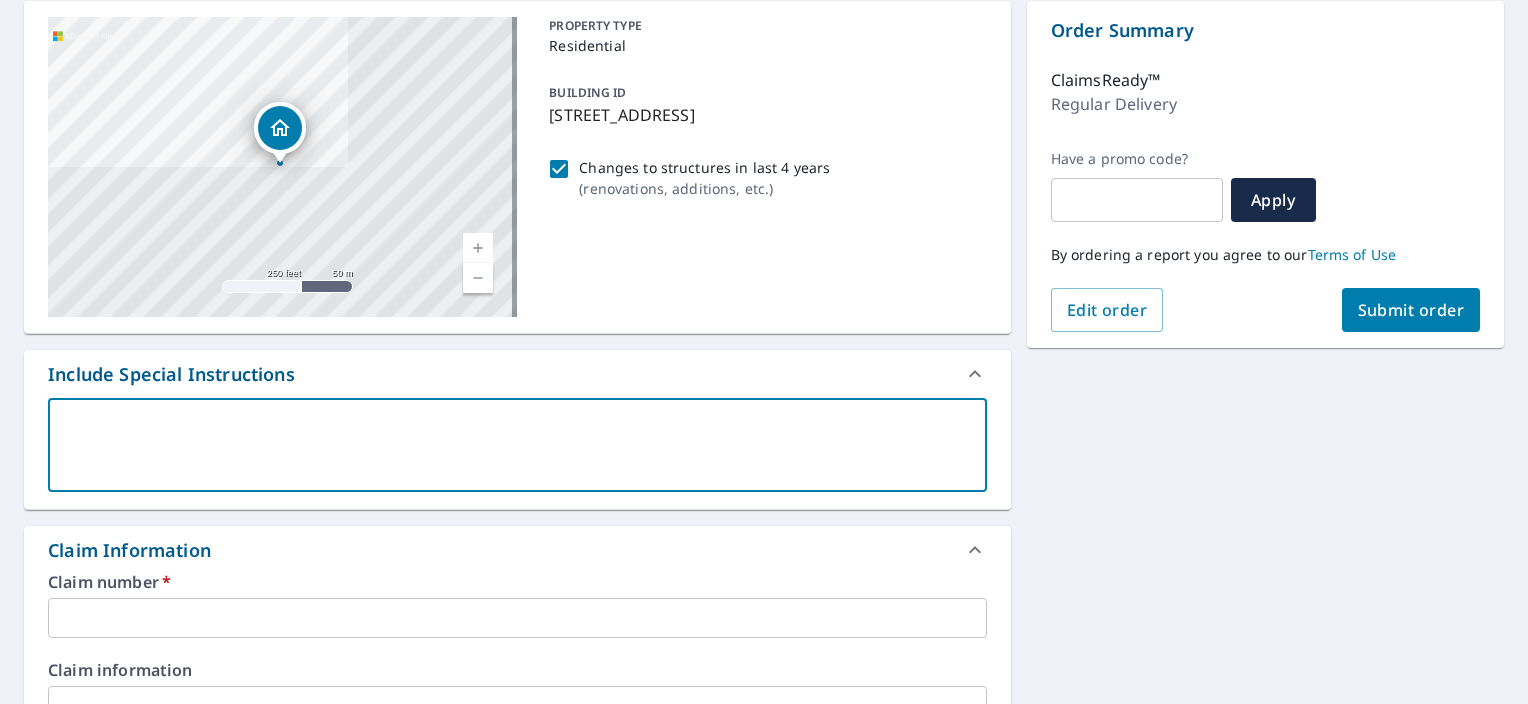 type on "n" 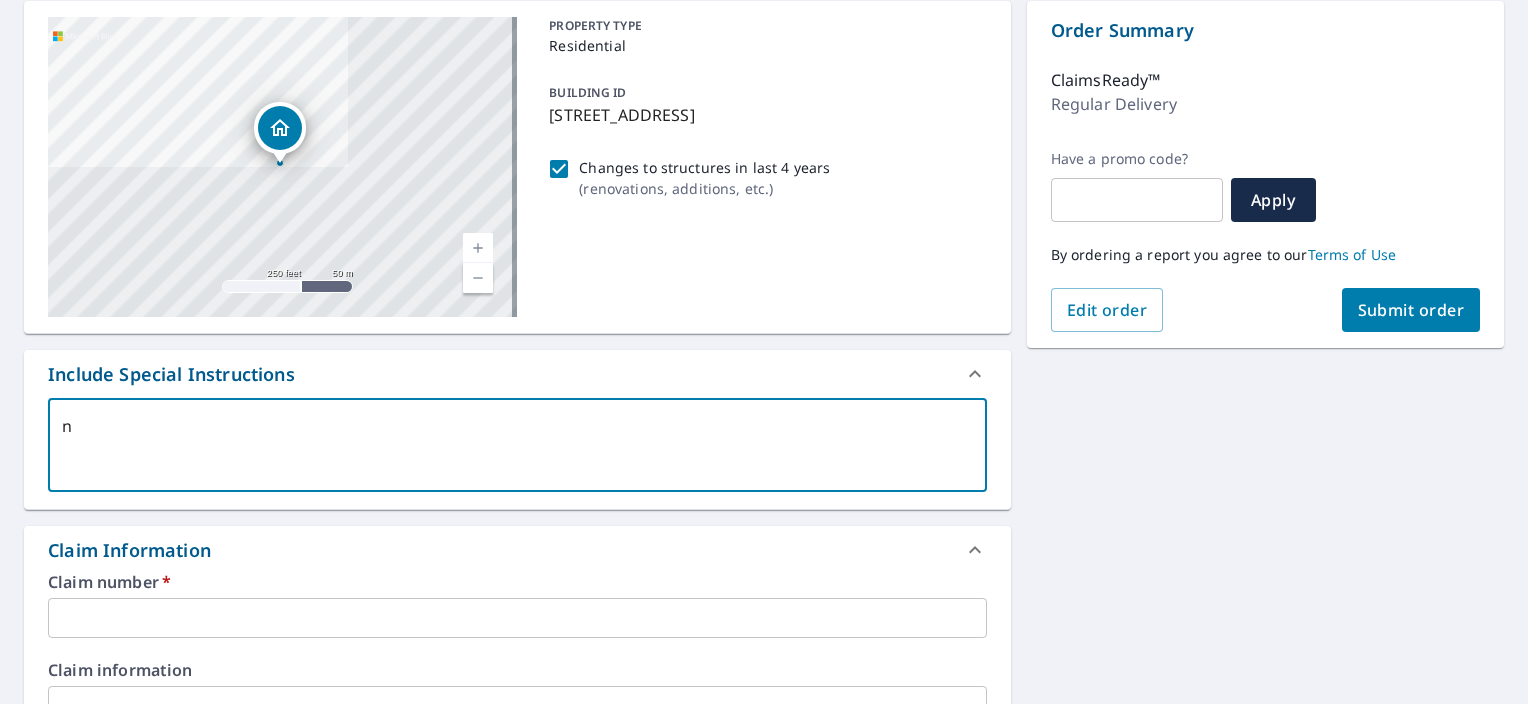 type on "ne" 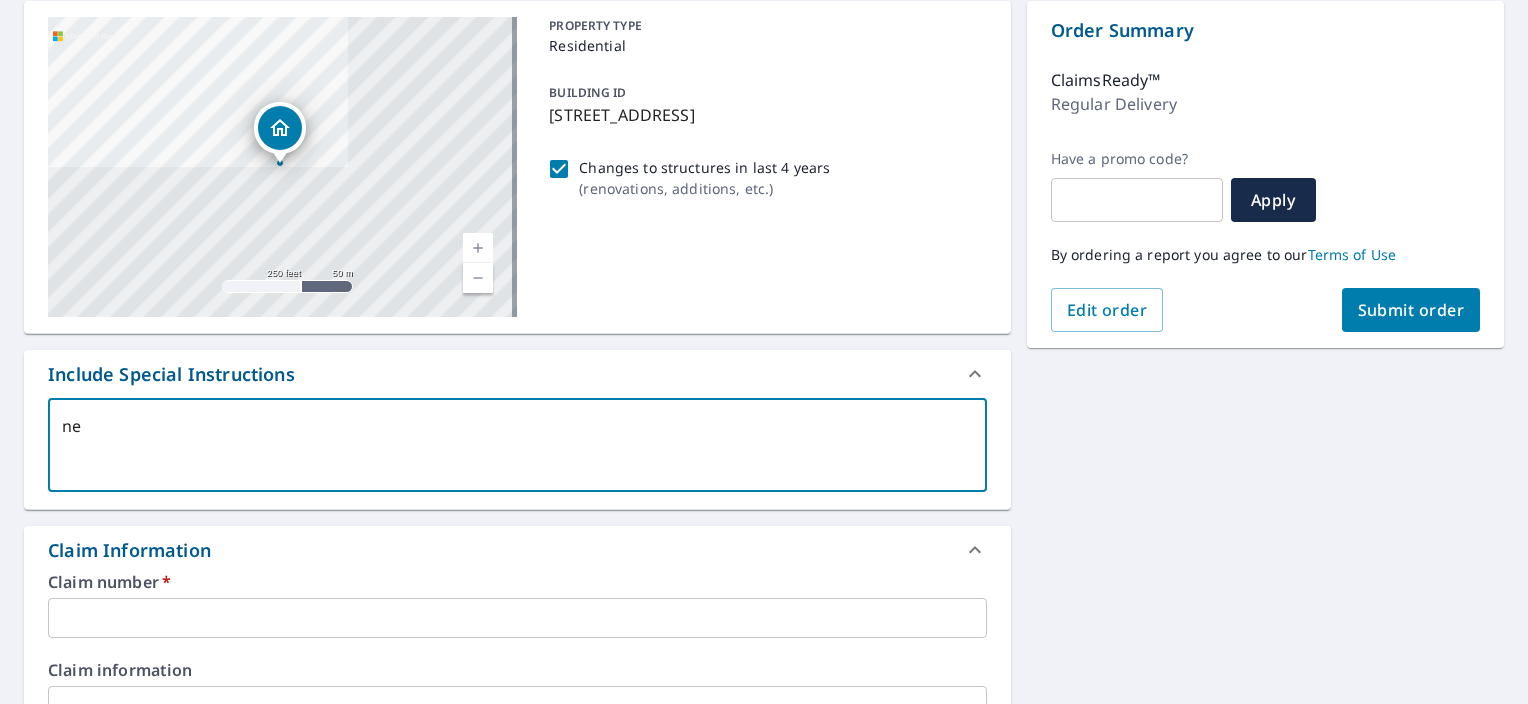type on "nee" 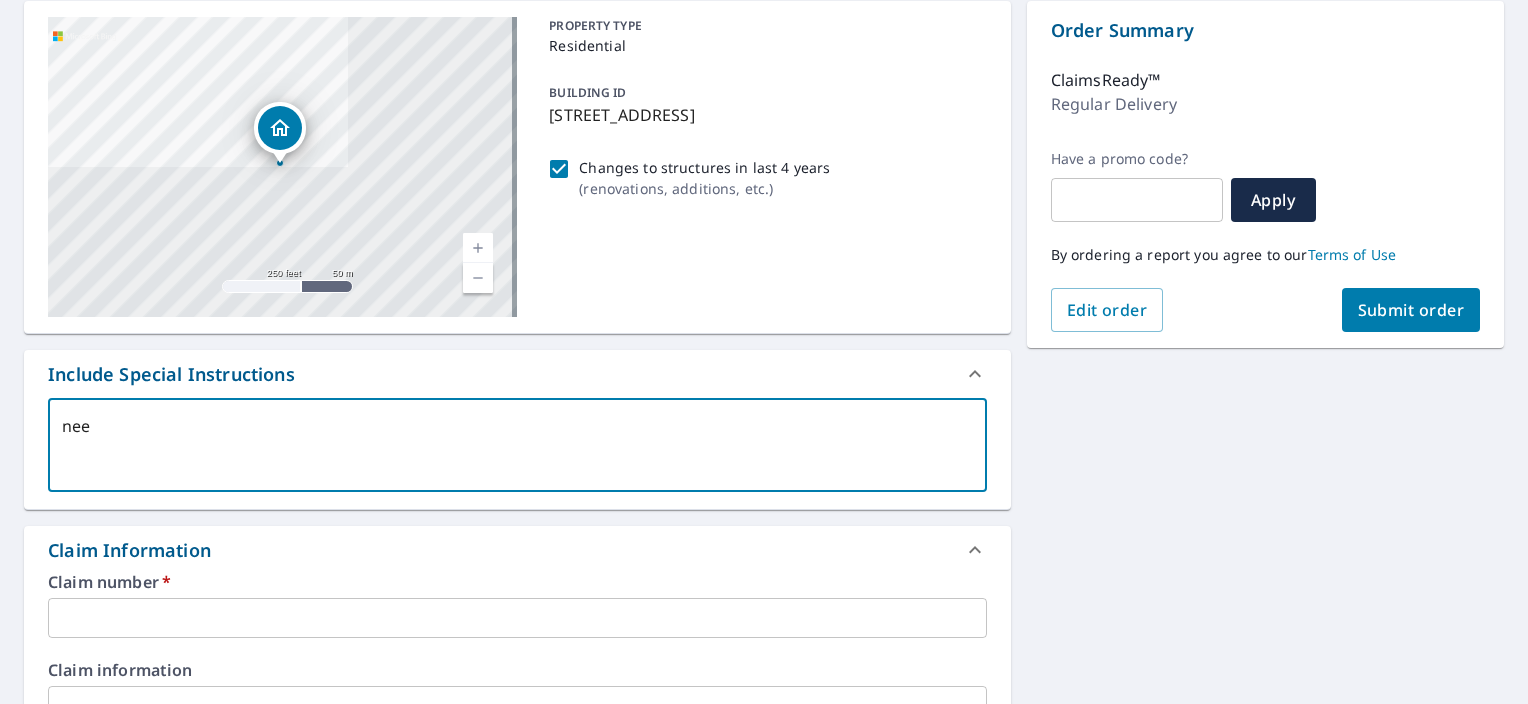 type on "need" 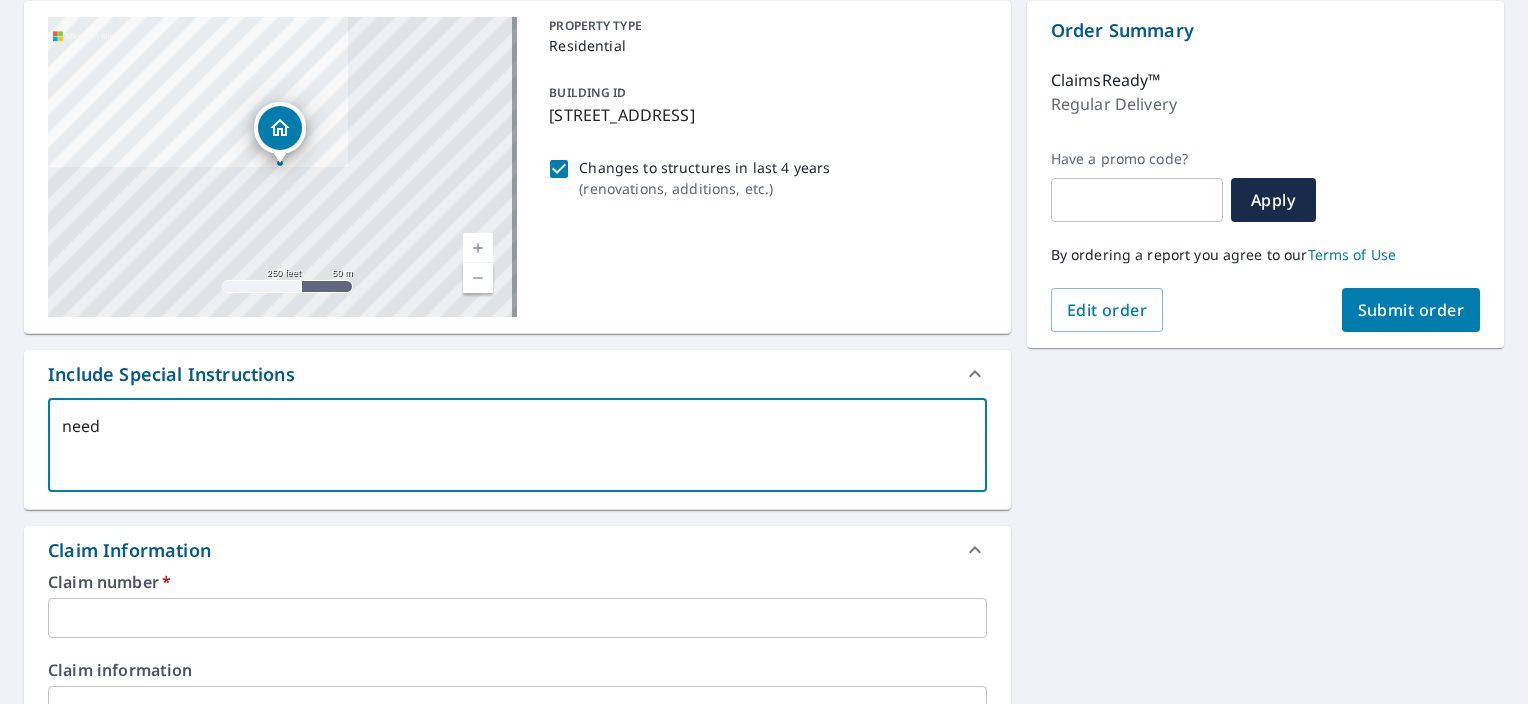 type on "need" 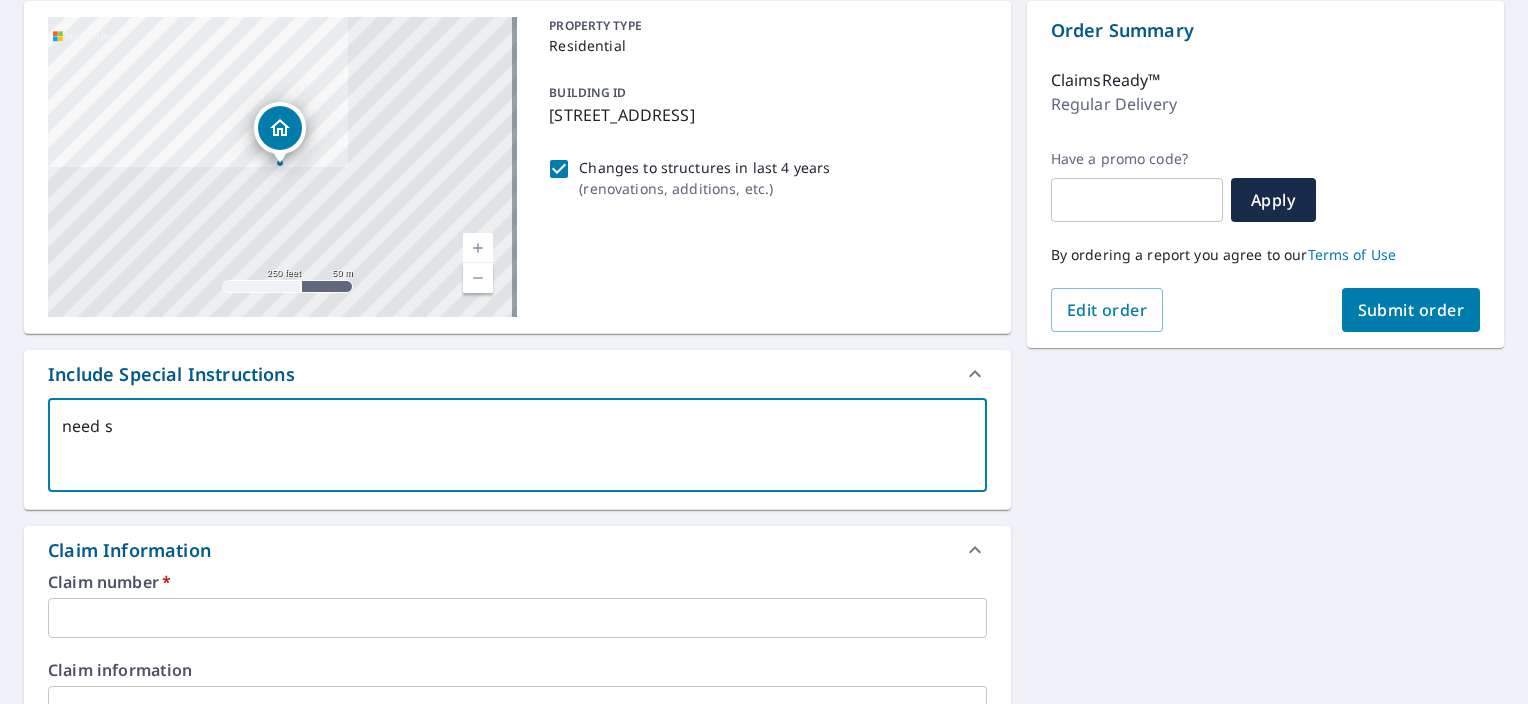 type on "need sh" 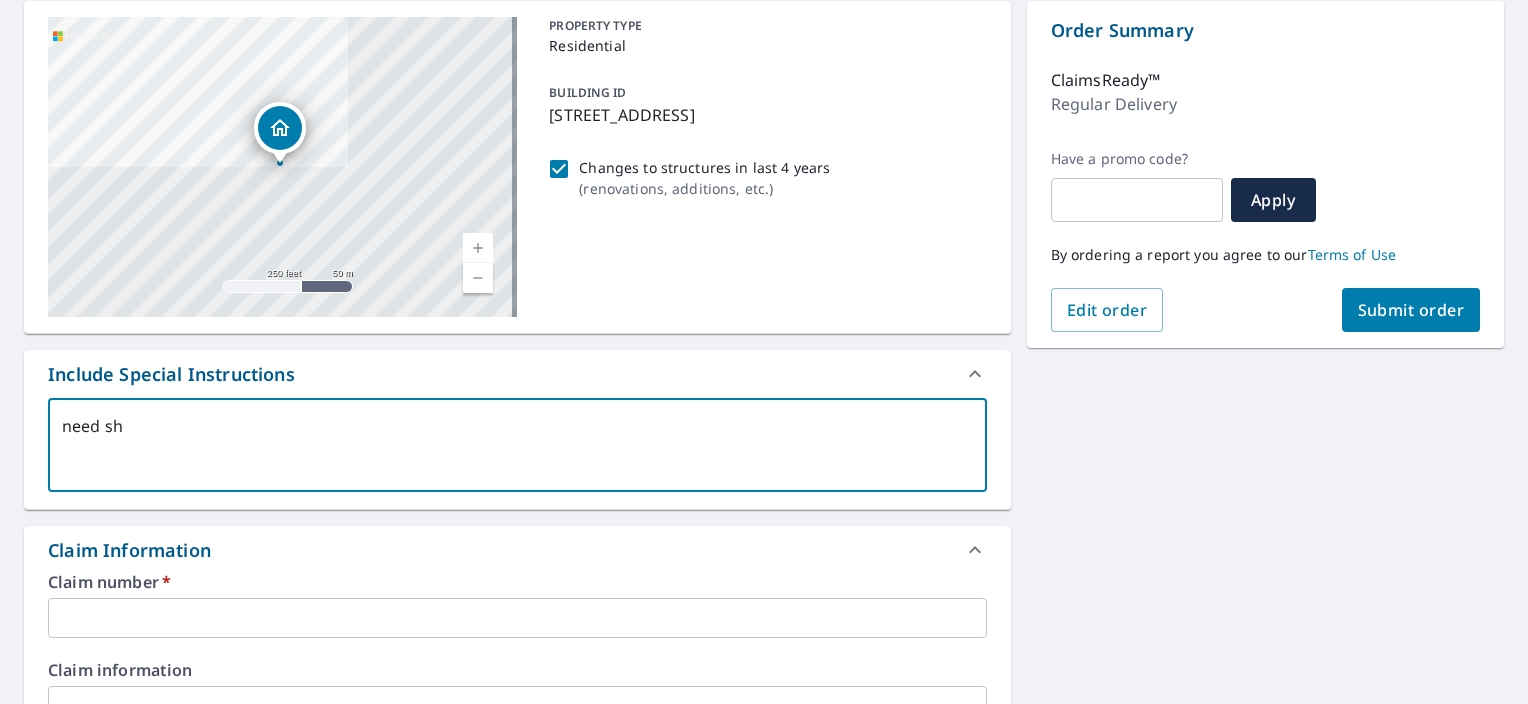 type on "need she" 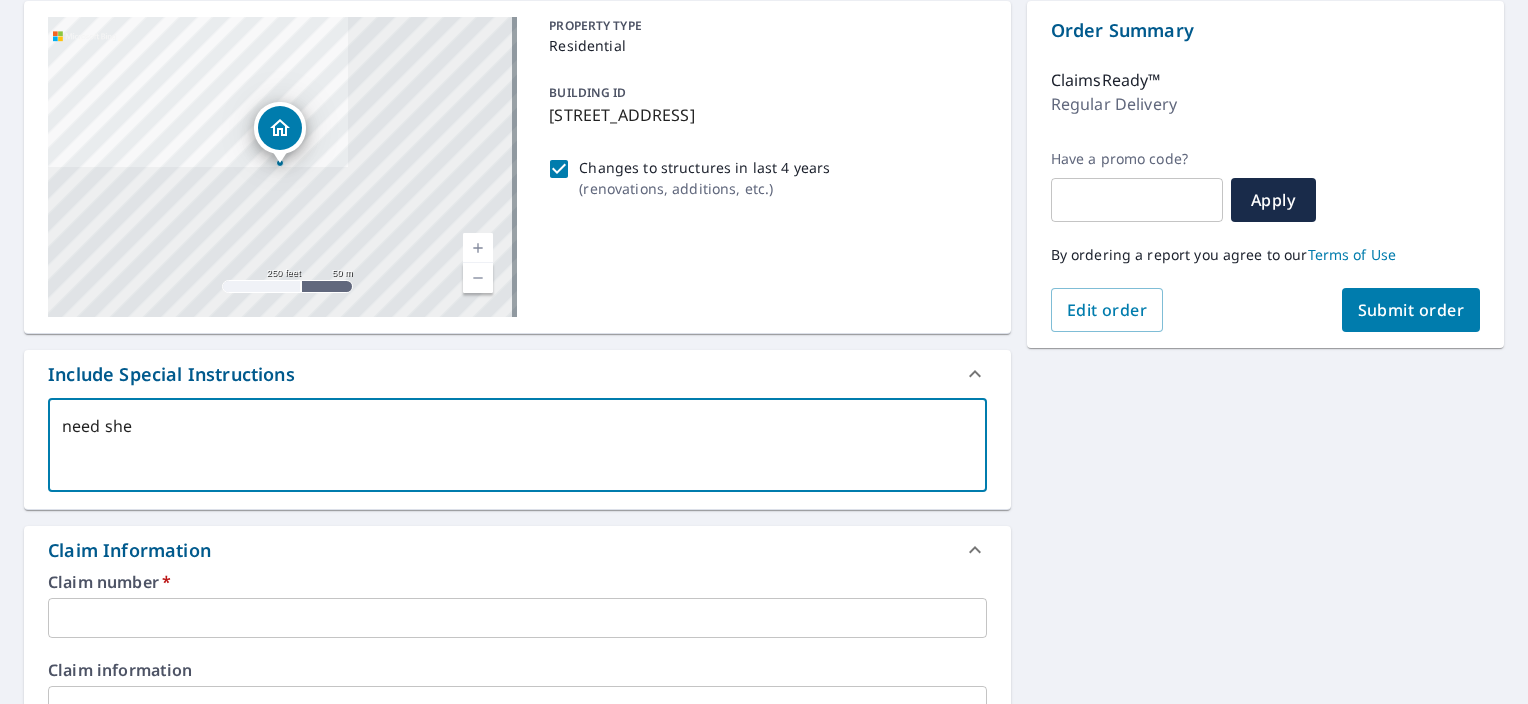type on "need shed" 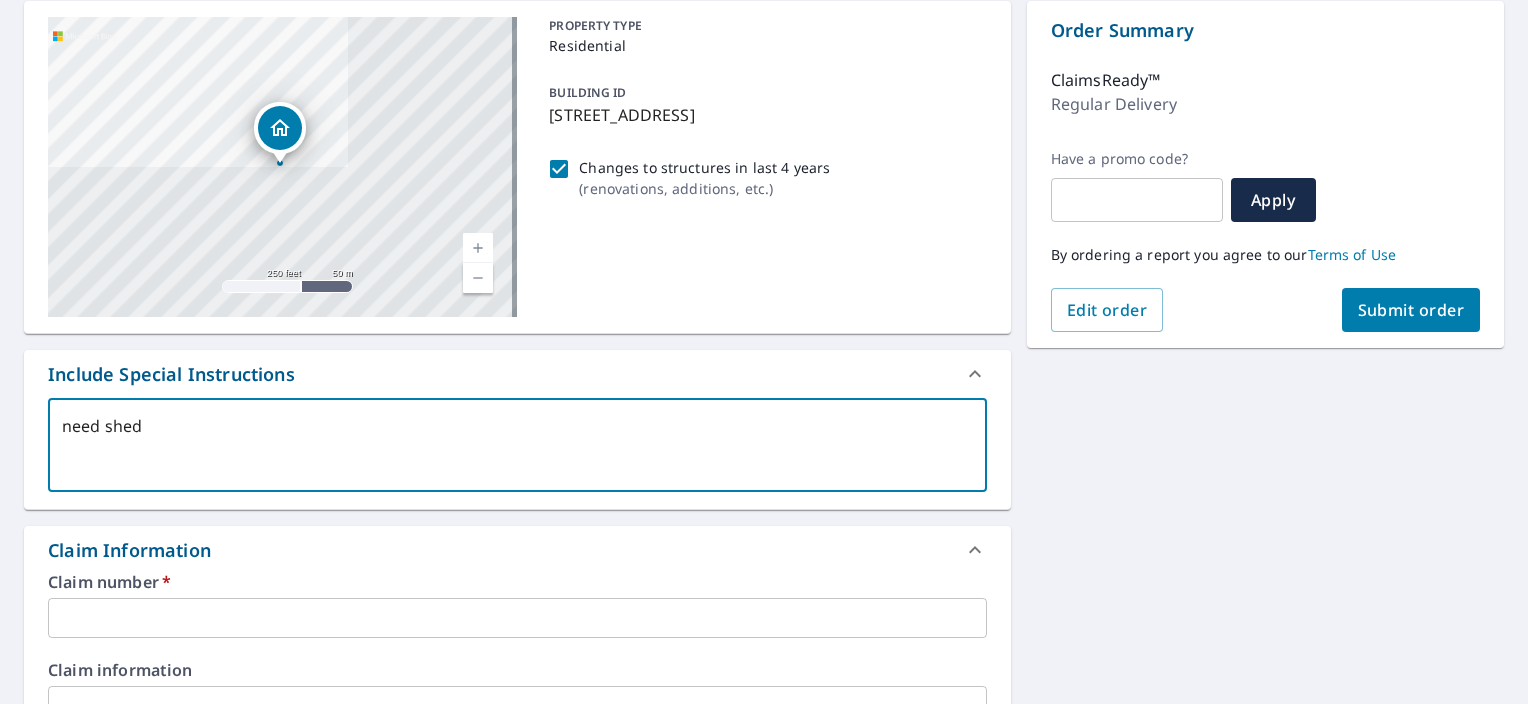 type on "need shed" 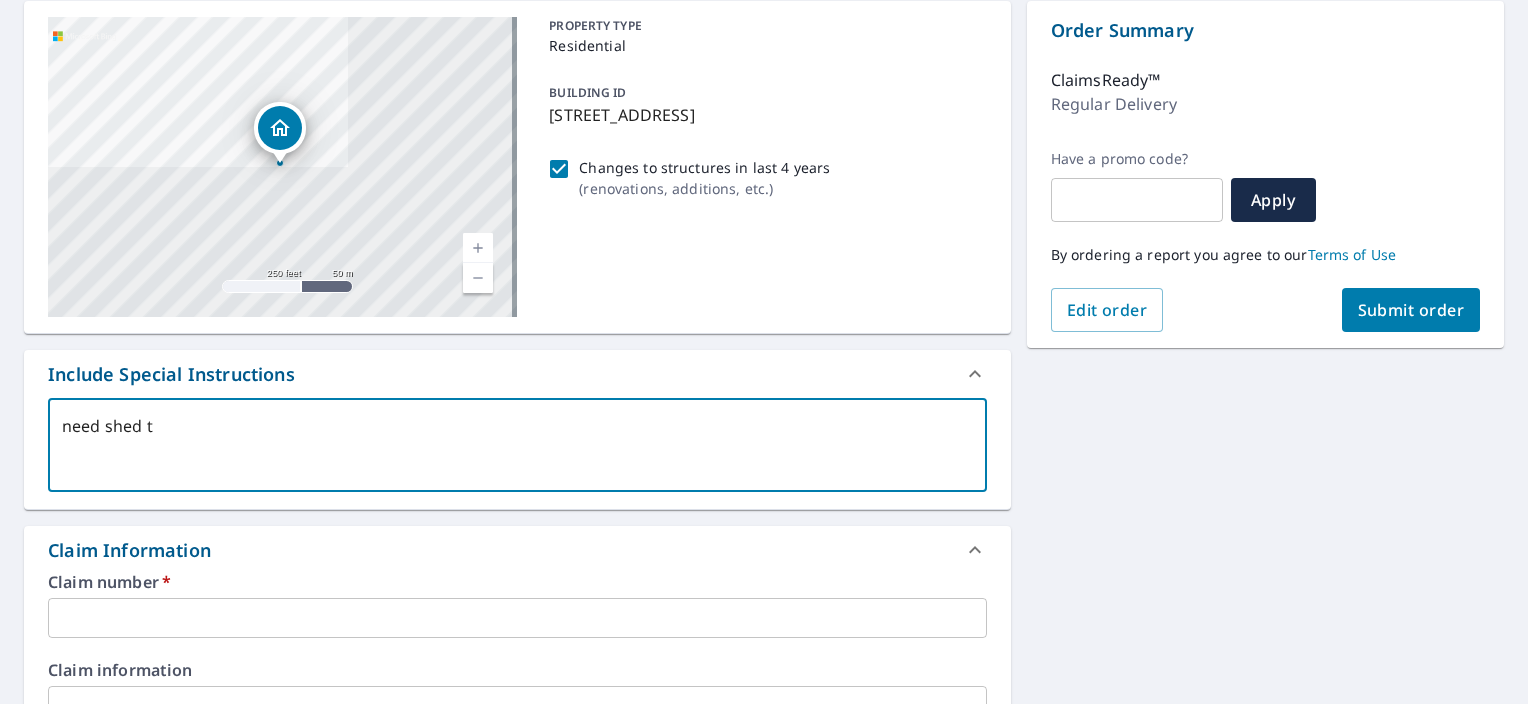 type on "need shed to" 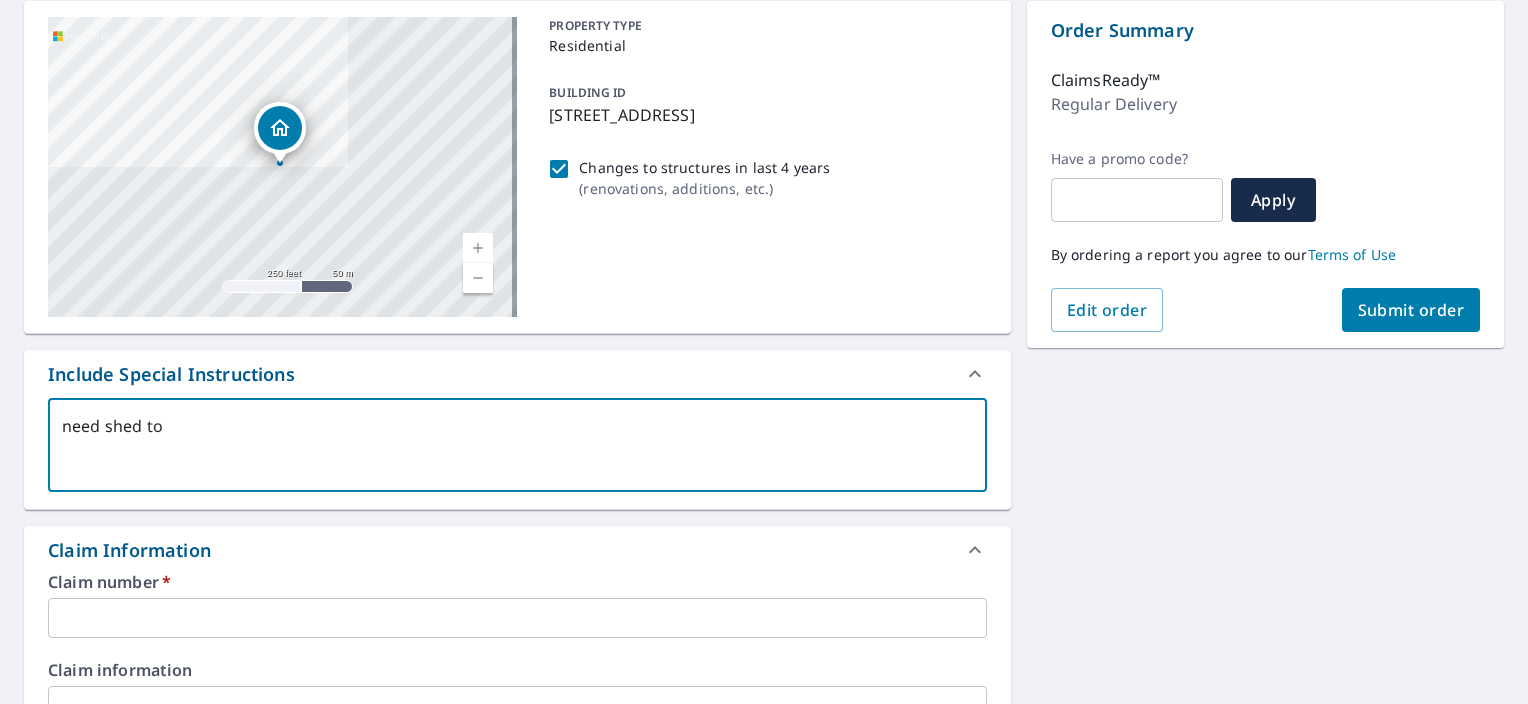 type on "need shed to" 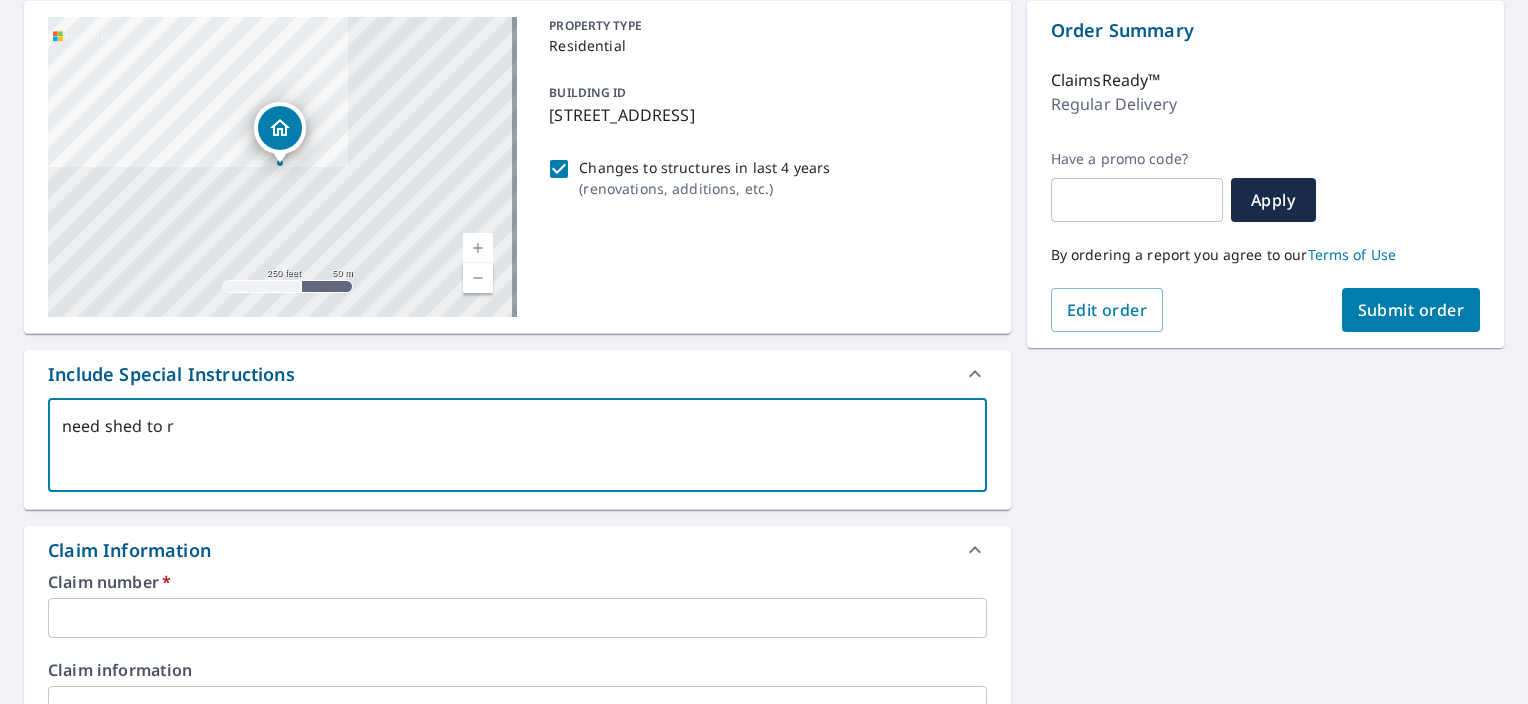 type on "need shed to ri" 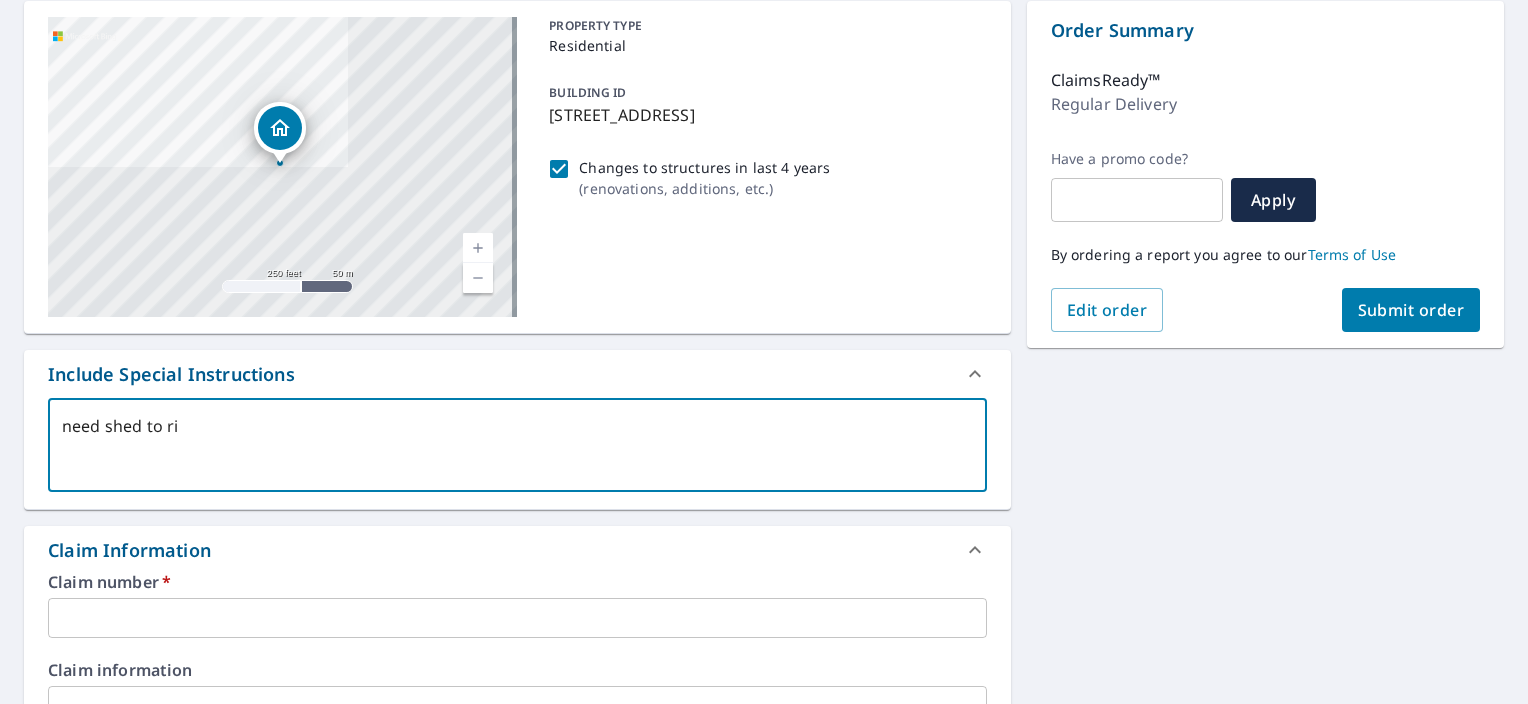 type on "need shed to rig" 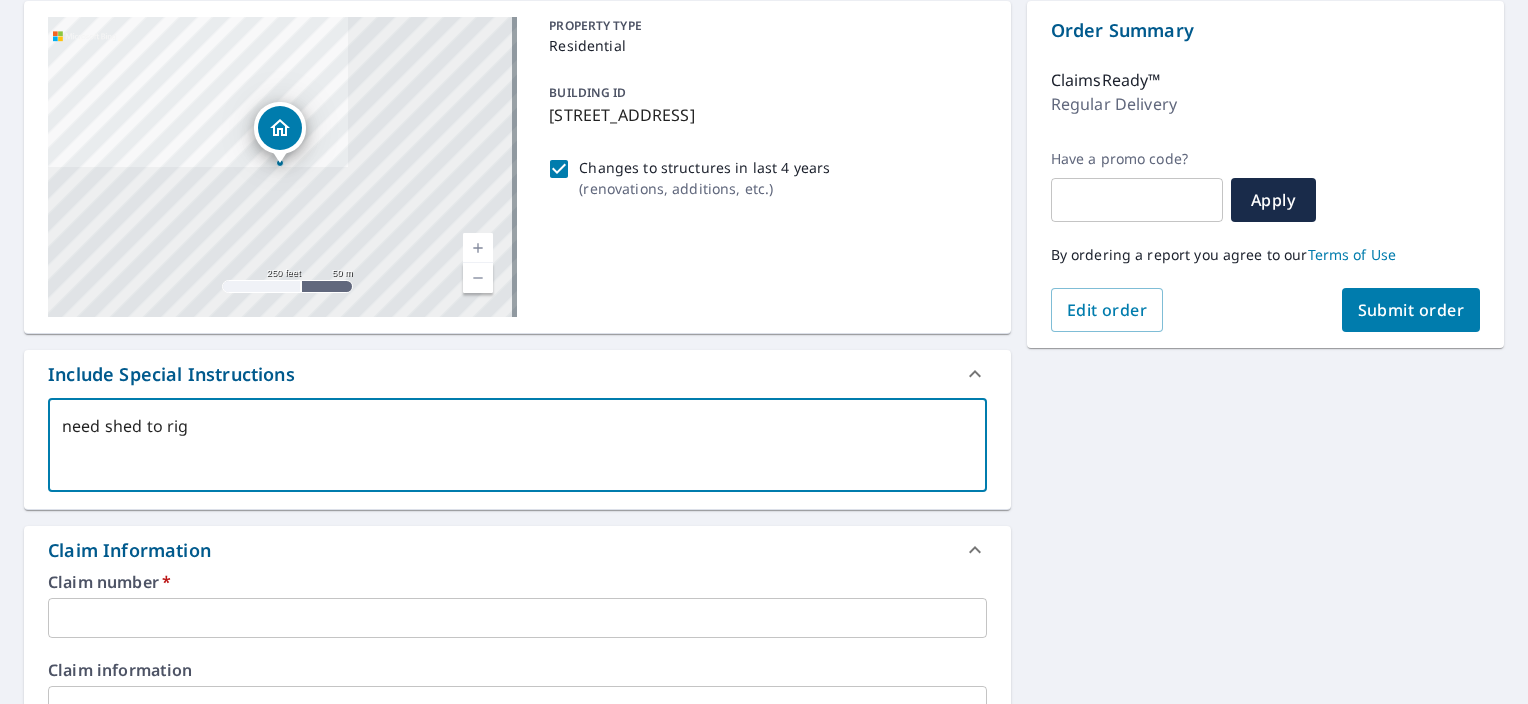 type on "need shed to righ" 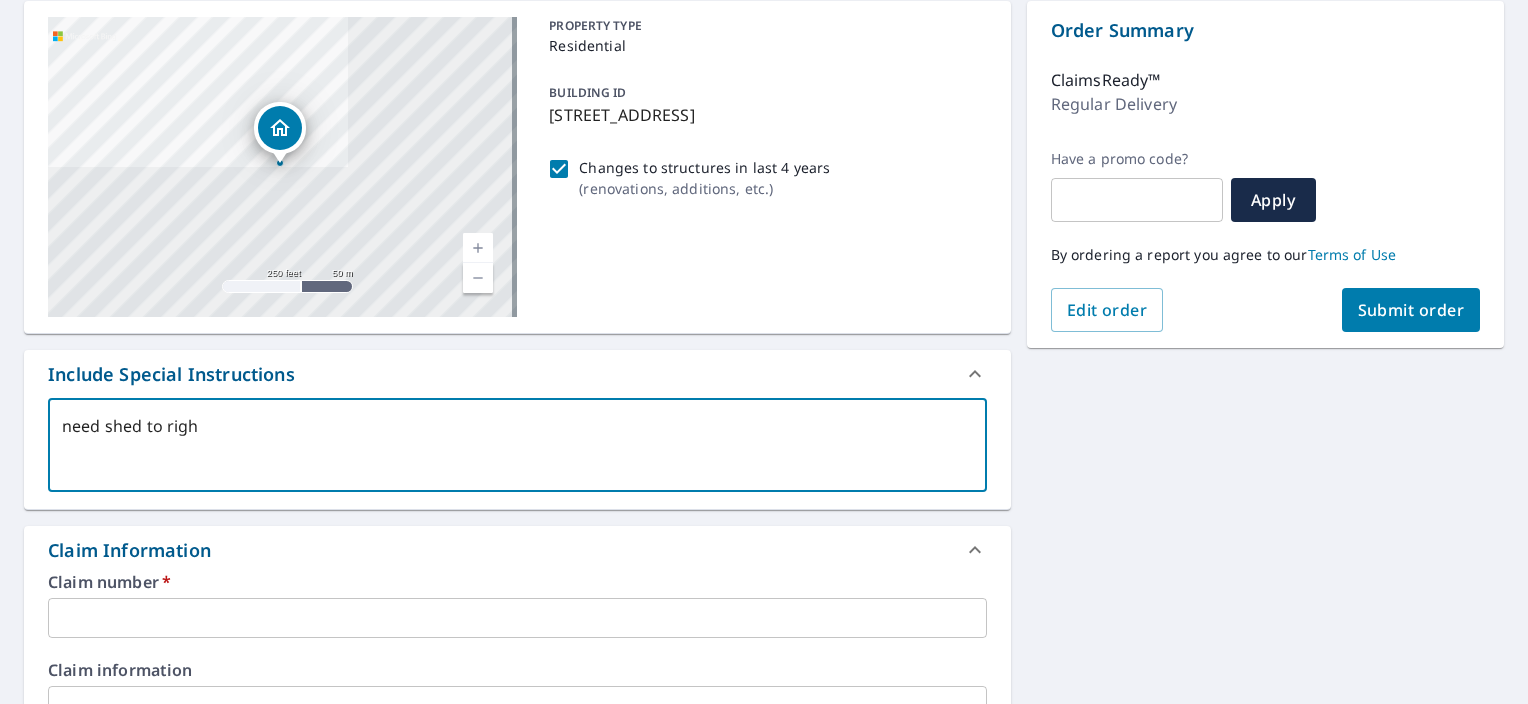 type on "need shed to right" 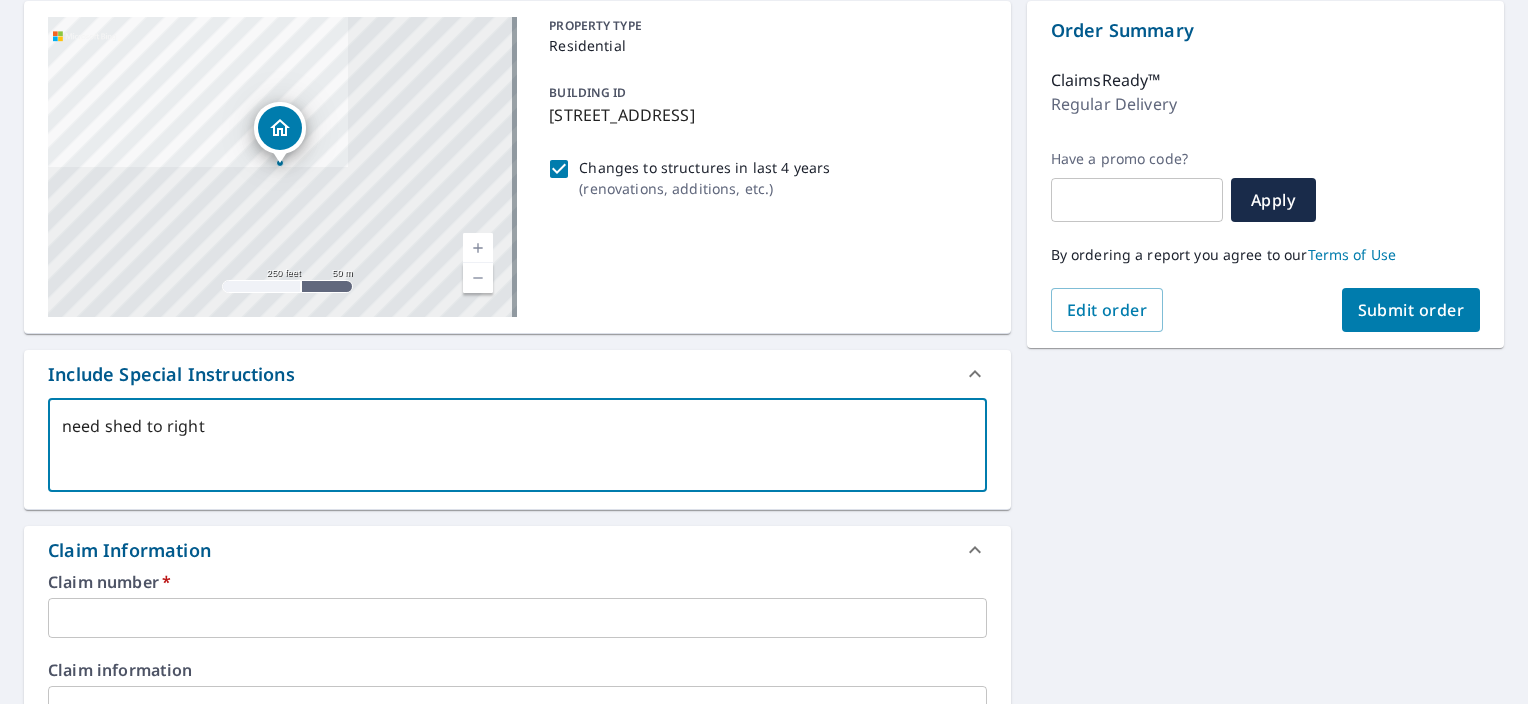 type on "x" 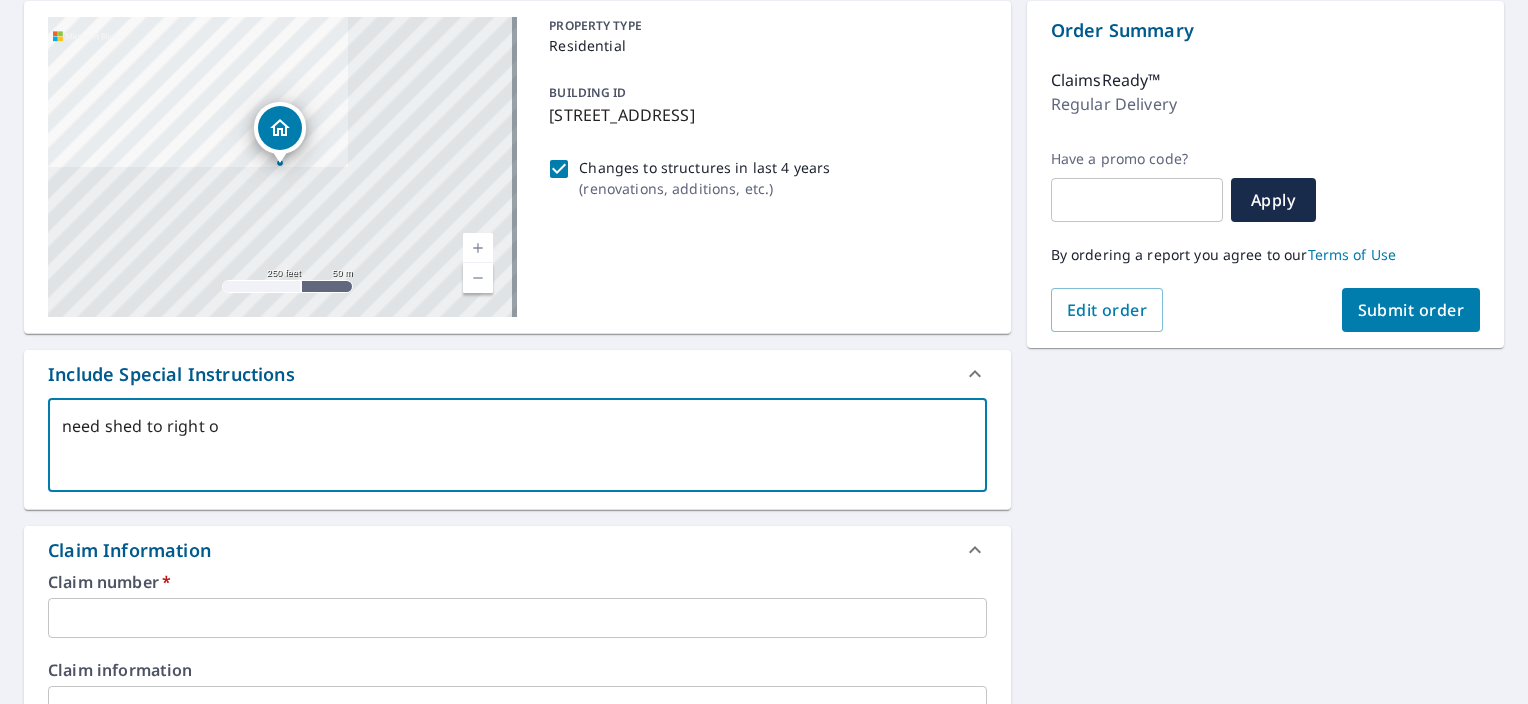 type on "need shed to right of" 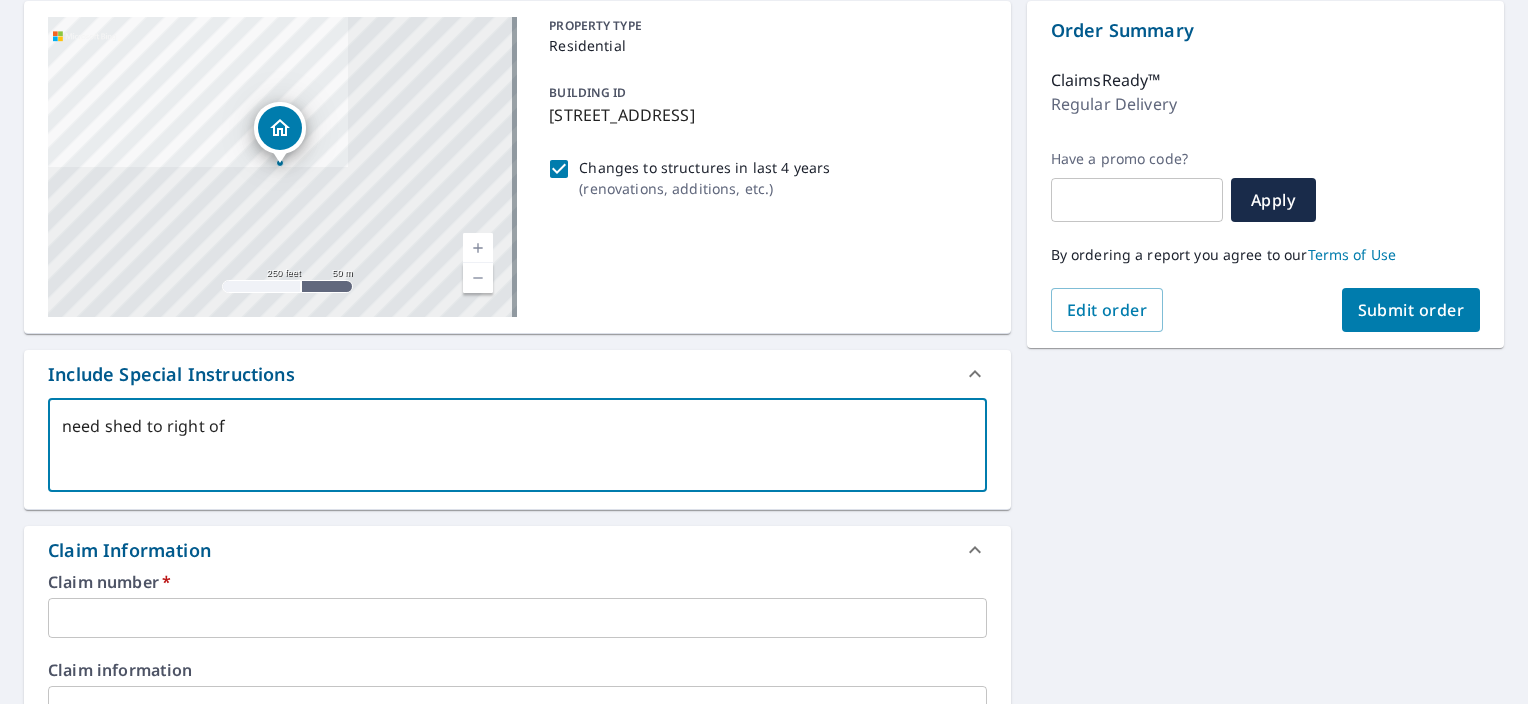 type on "need shed to right of" 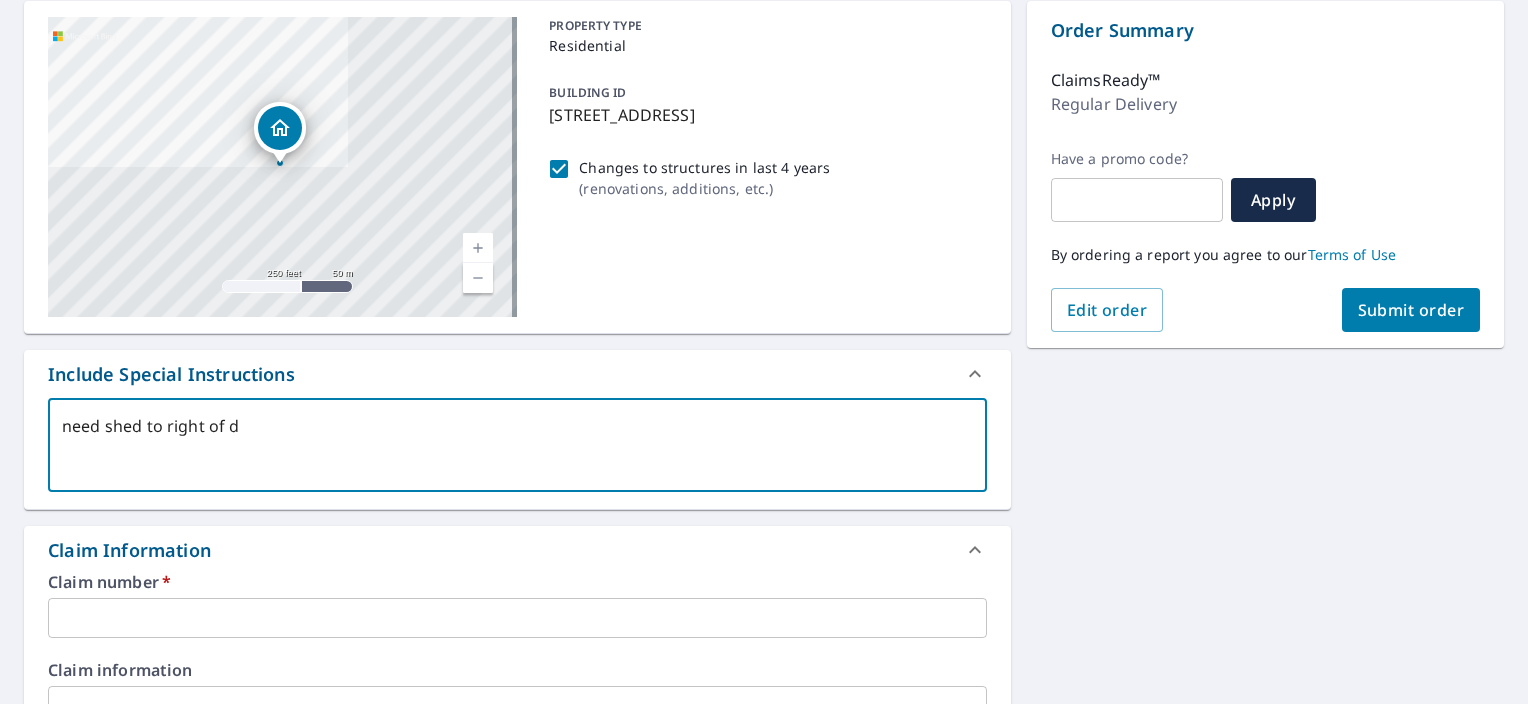 type on "need shed to right of dw" 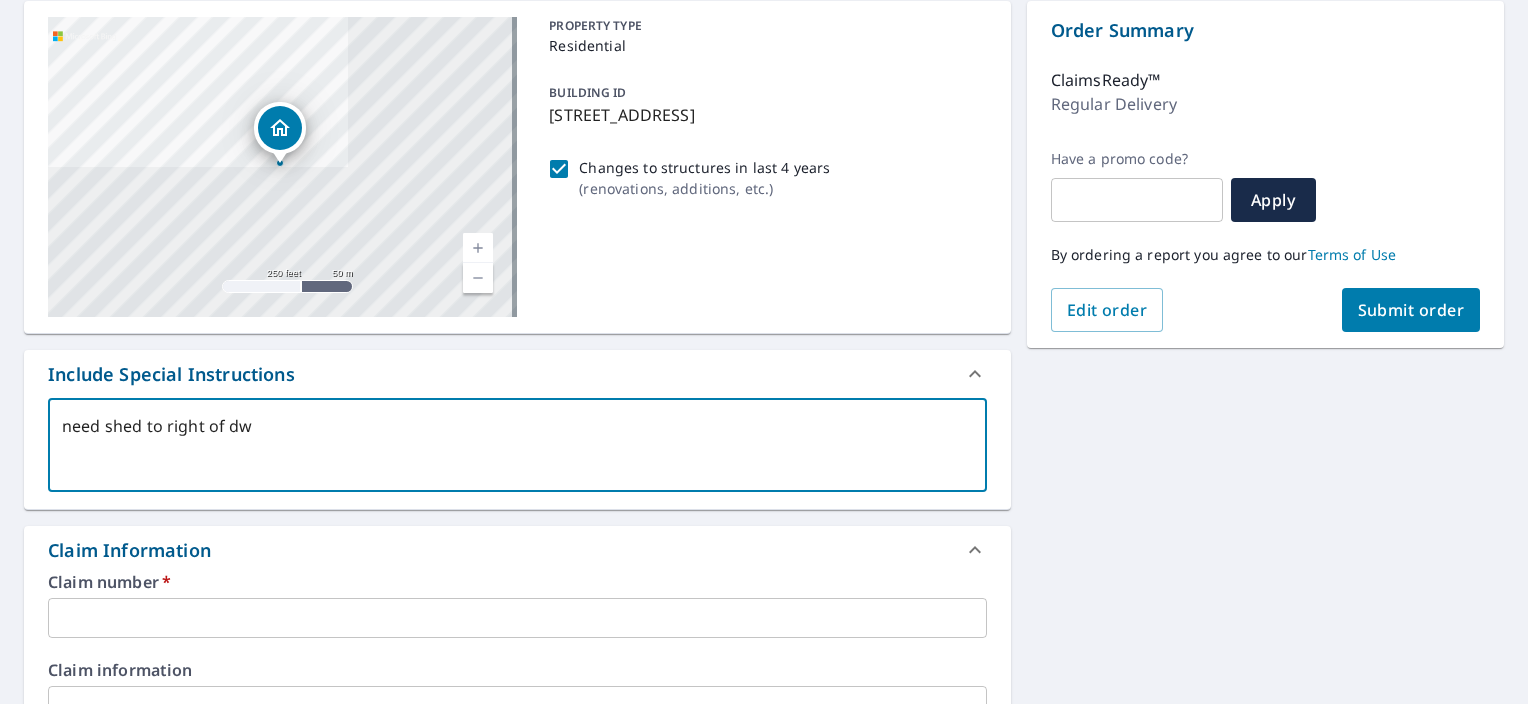 type on "need shed to right of dwe" 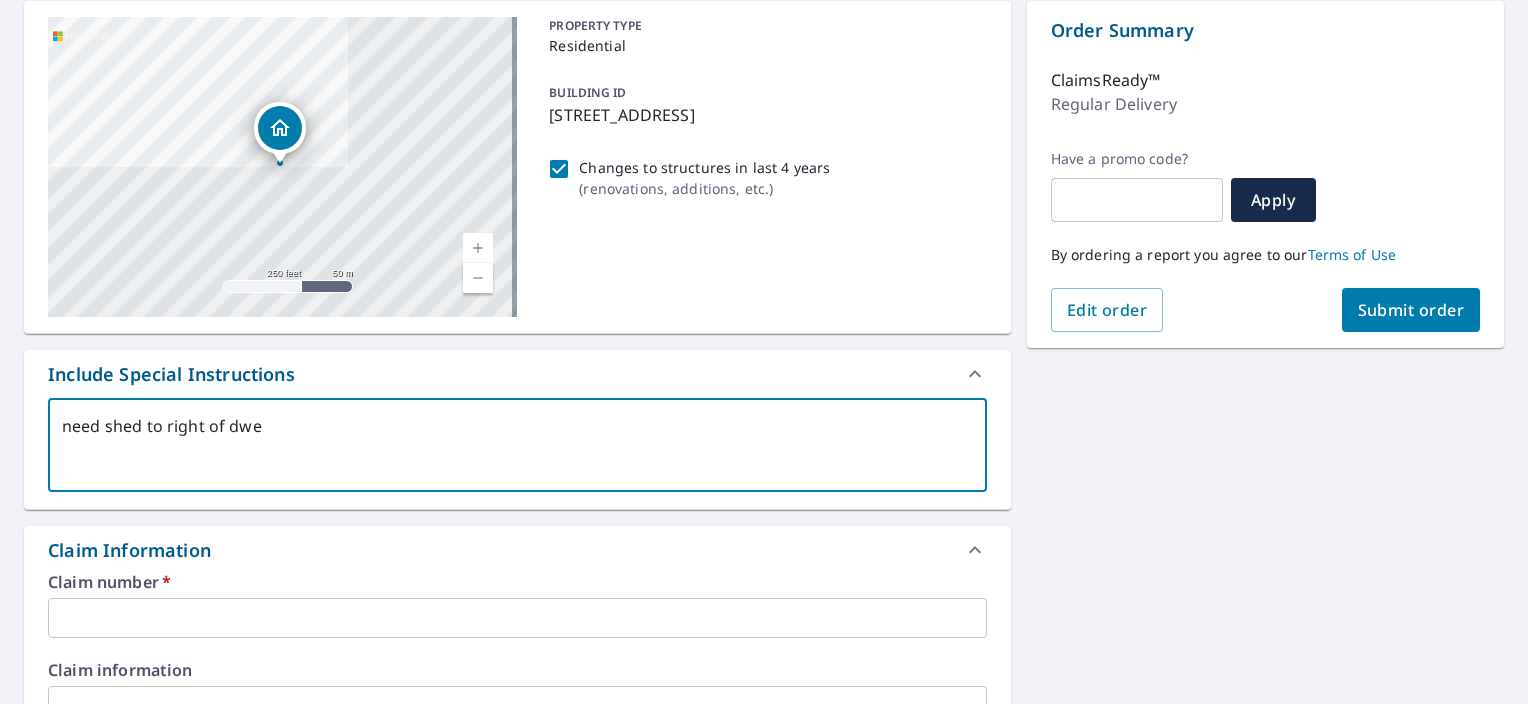 type on "need shed to right of dwel" 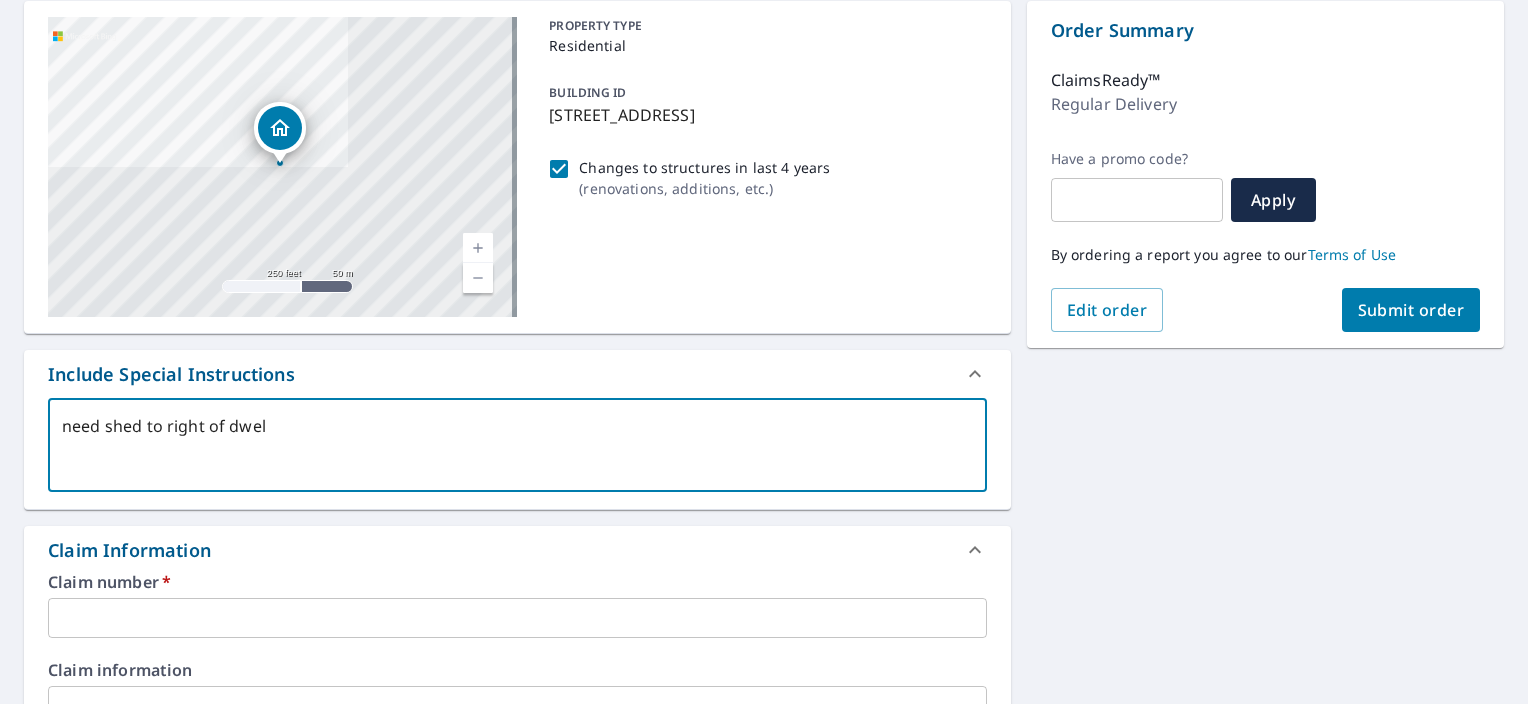 type on "need shed to right of dwell" 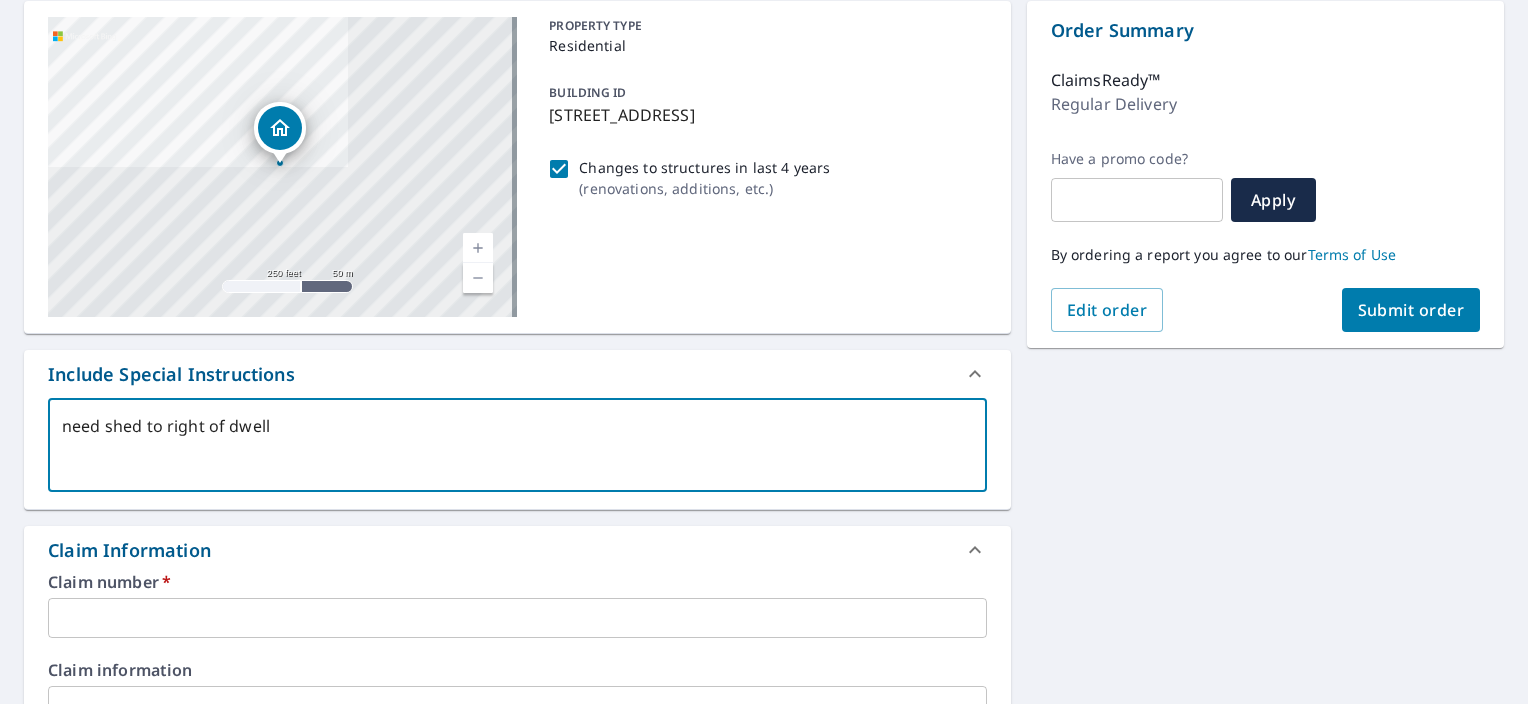 type on "need shed to right of dwelli" 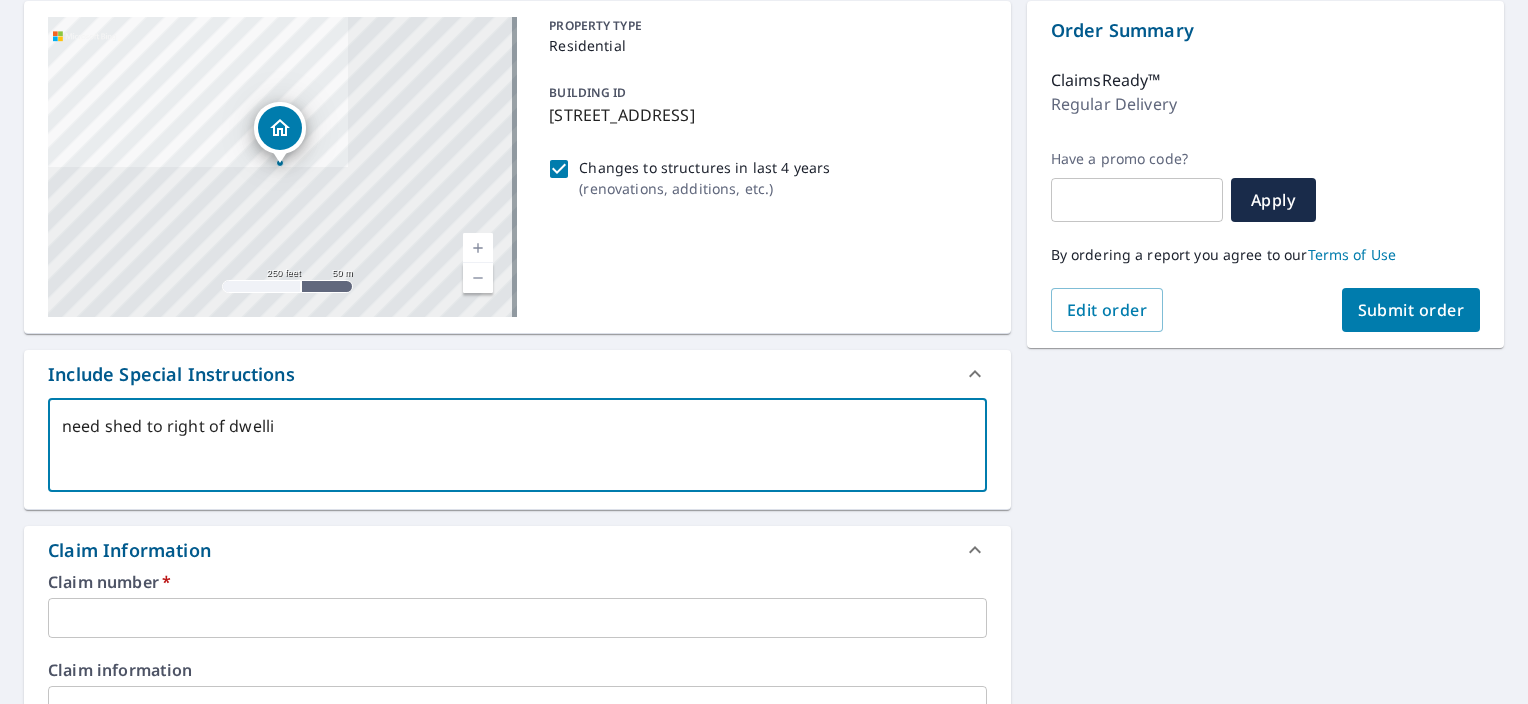type on "need shed to right of dwellin" 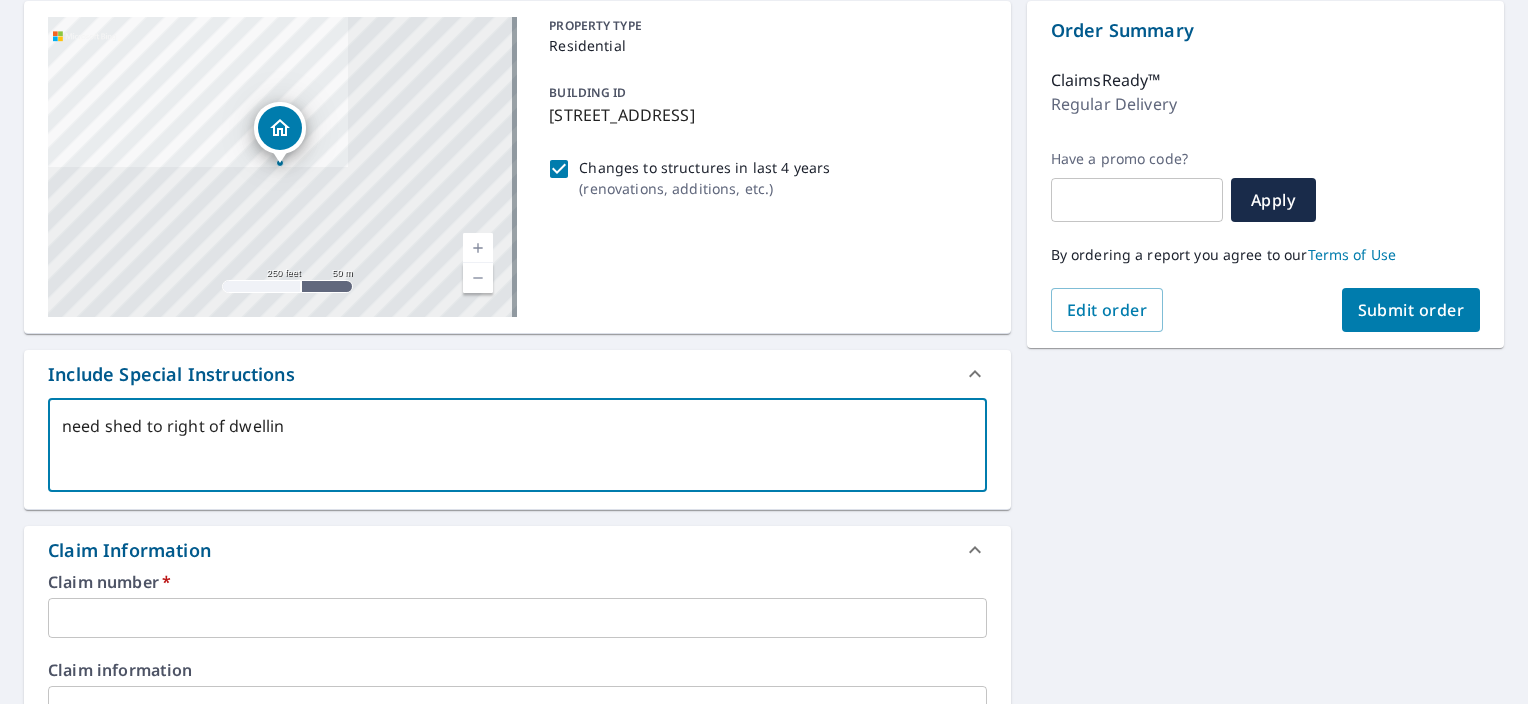 type on "need shed to right of dwelling" 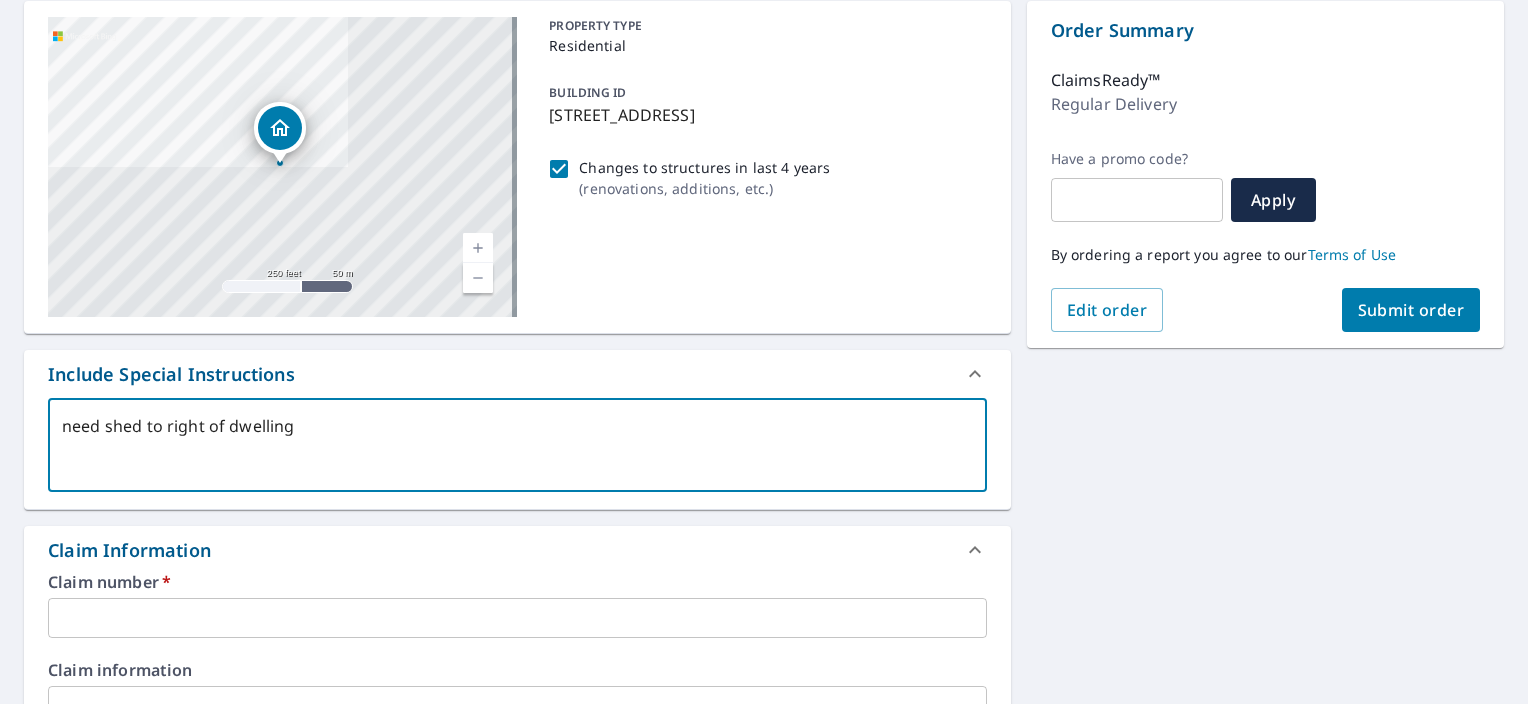 click on "need shed to right of dwelling" at bounding box center [517, 445] 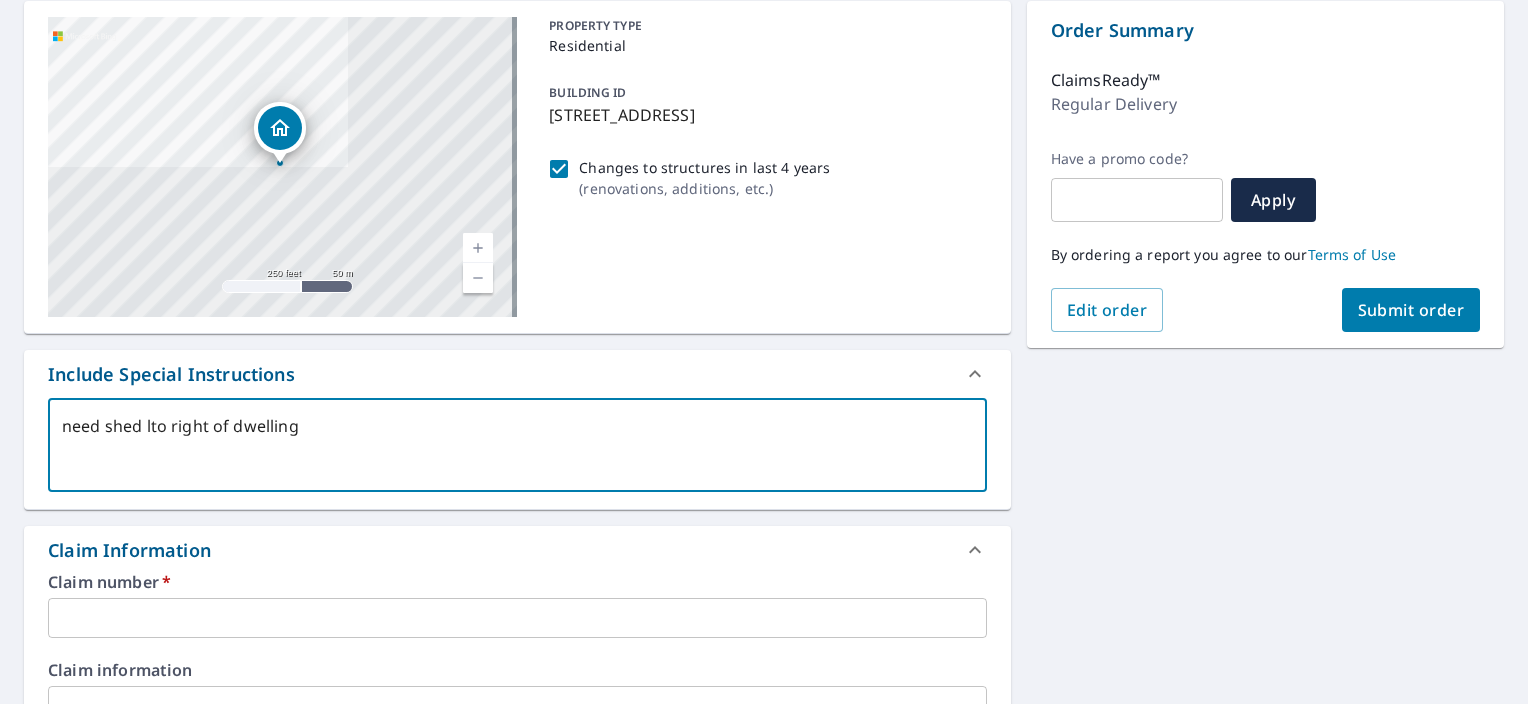 type on "need shed loto right of dwelling" 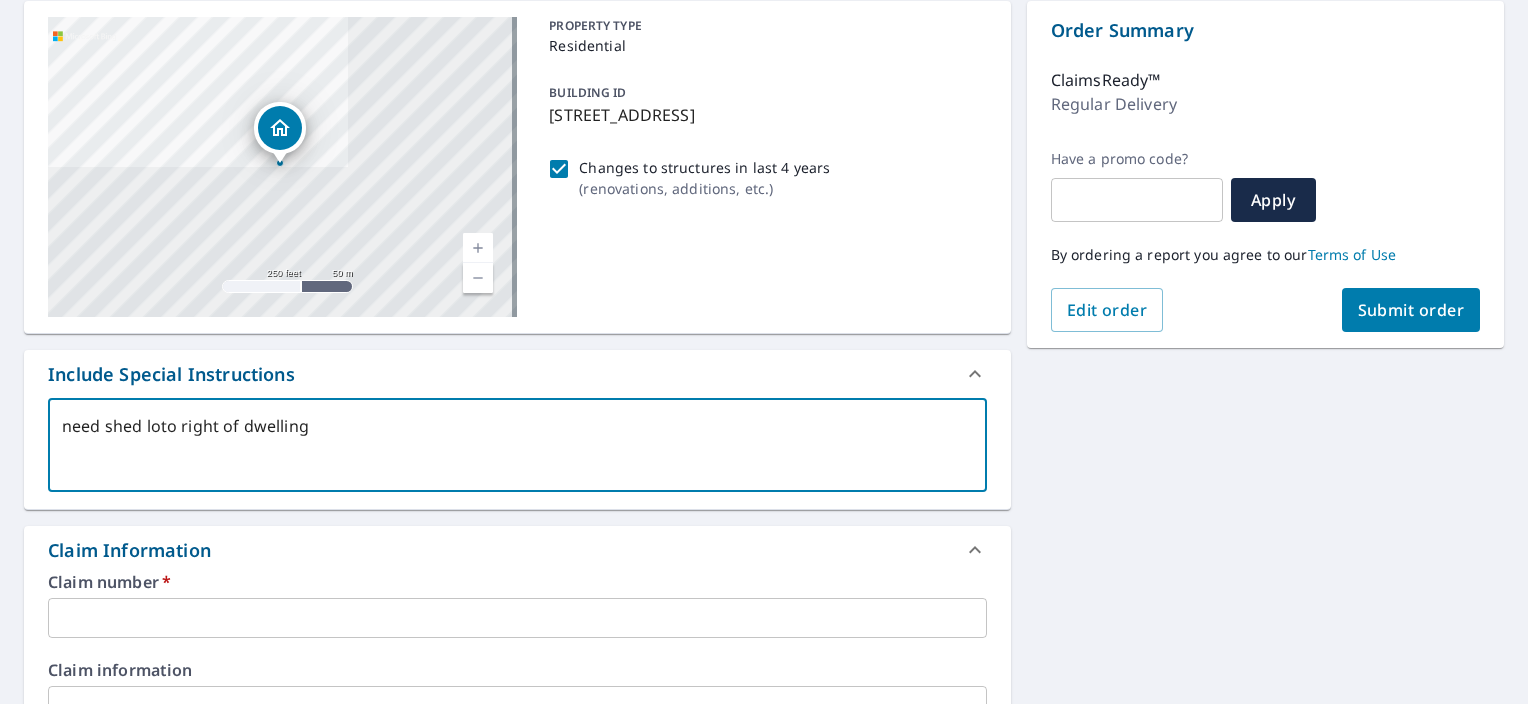 type on "need shed locto right of dwelling" 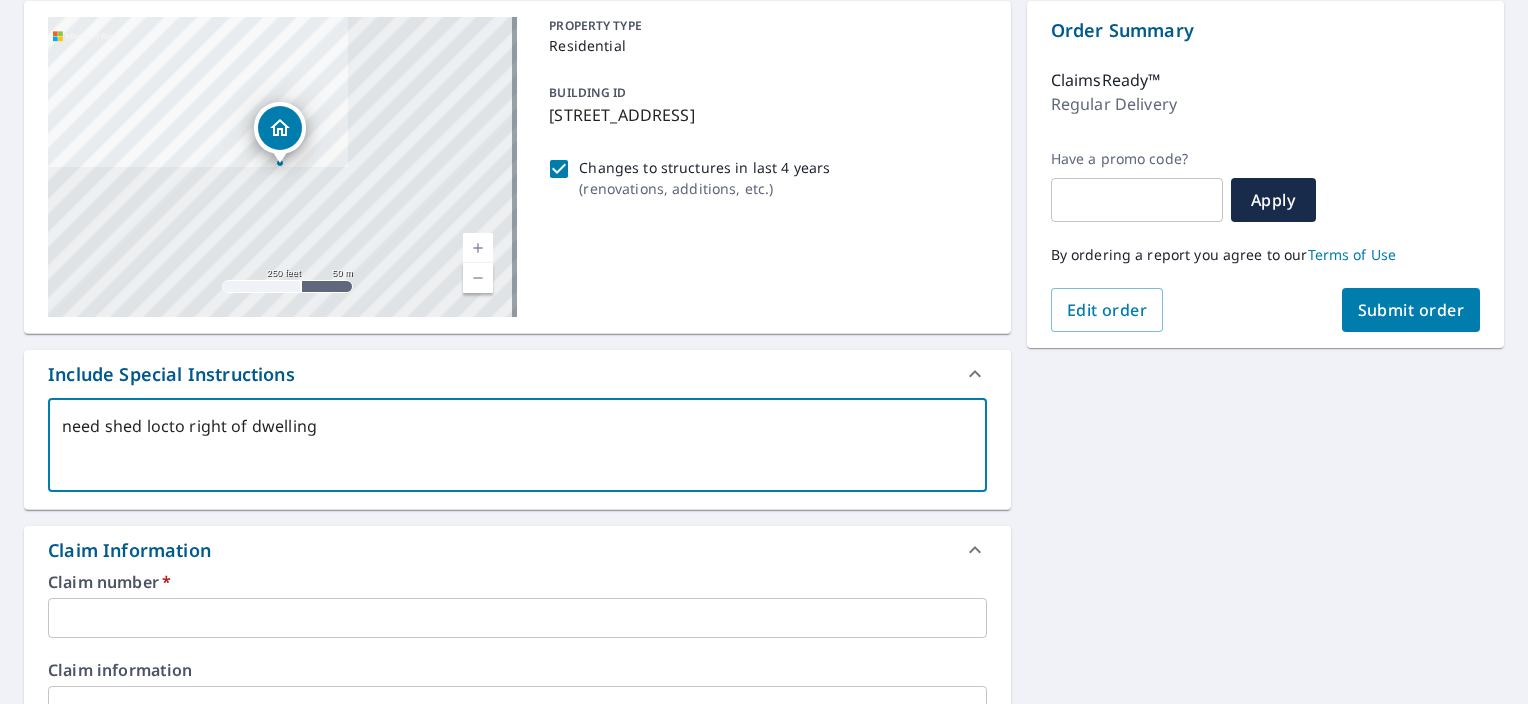 type on "need shed locato right of dwelling" 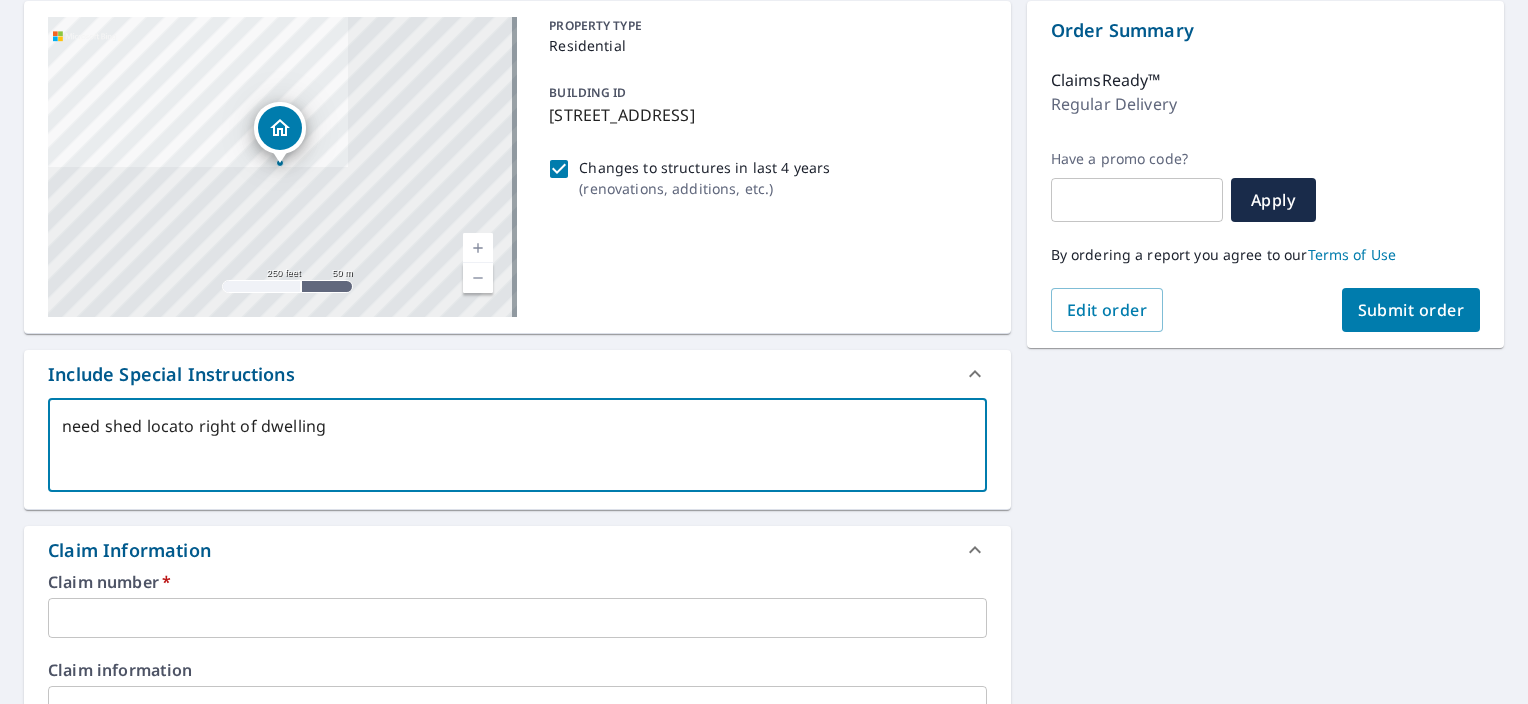type on "need shed locatto right of dwelling" 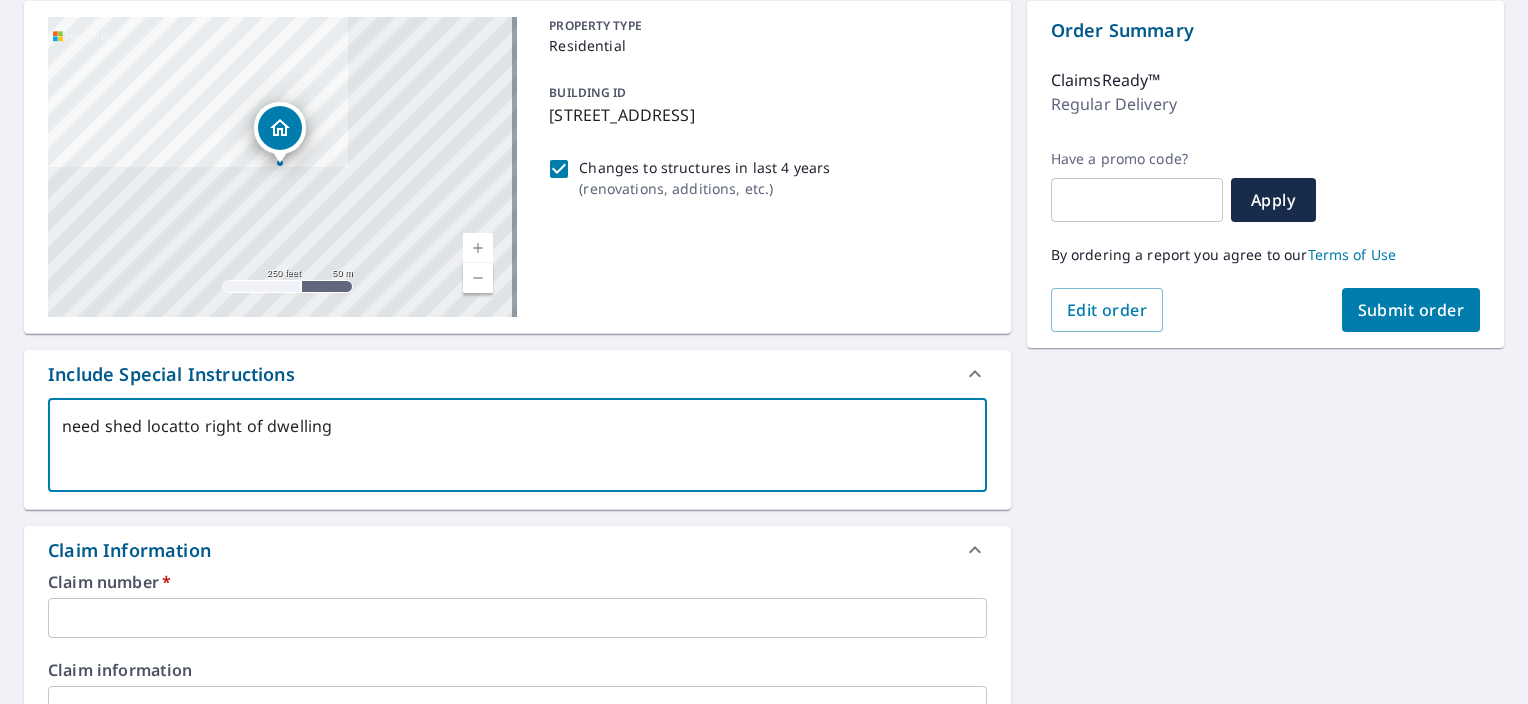 type on "need shed locateto right of dwelling" 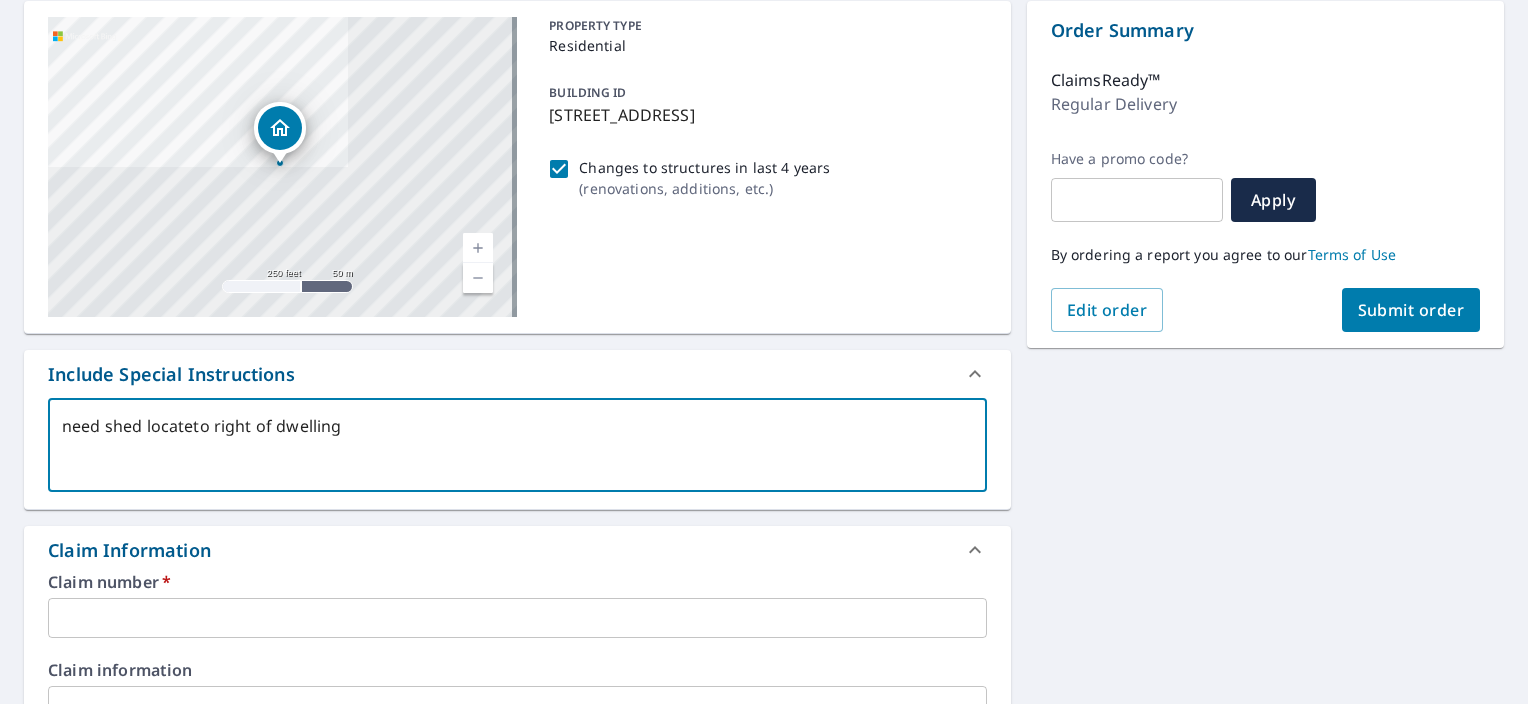 type on "need shed locatedto right of dwelling" 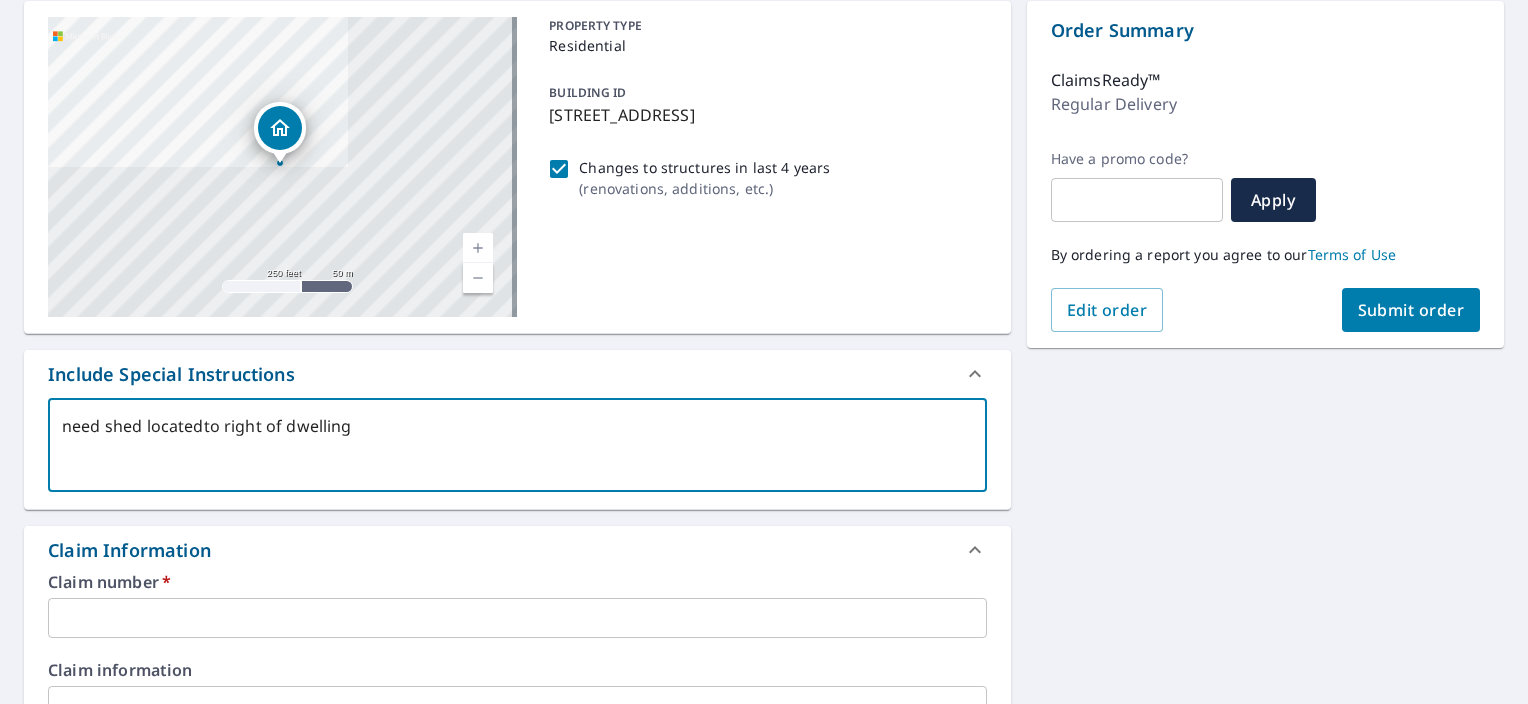 type on "need shed located to right of dwelling" 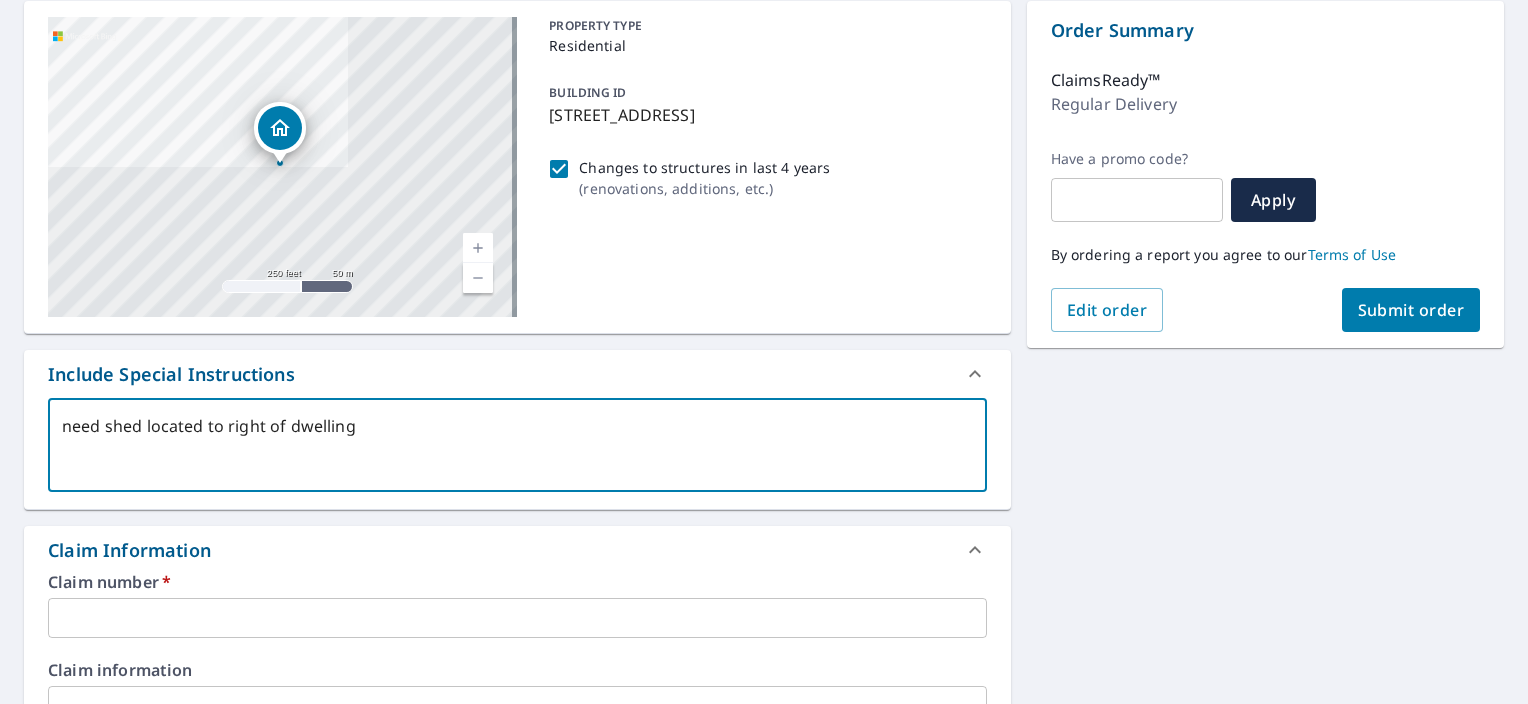 type on "need shed  located to right of dwelling" 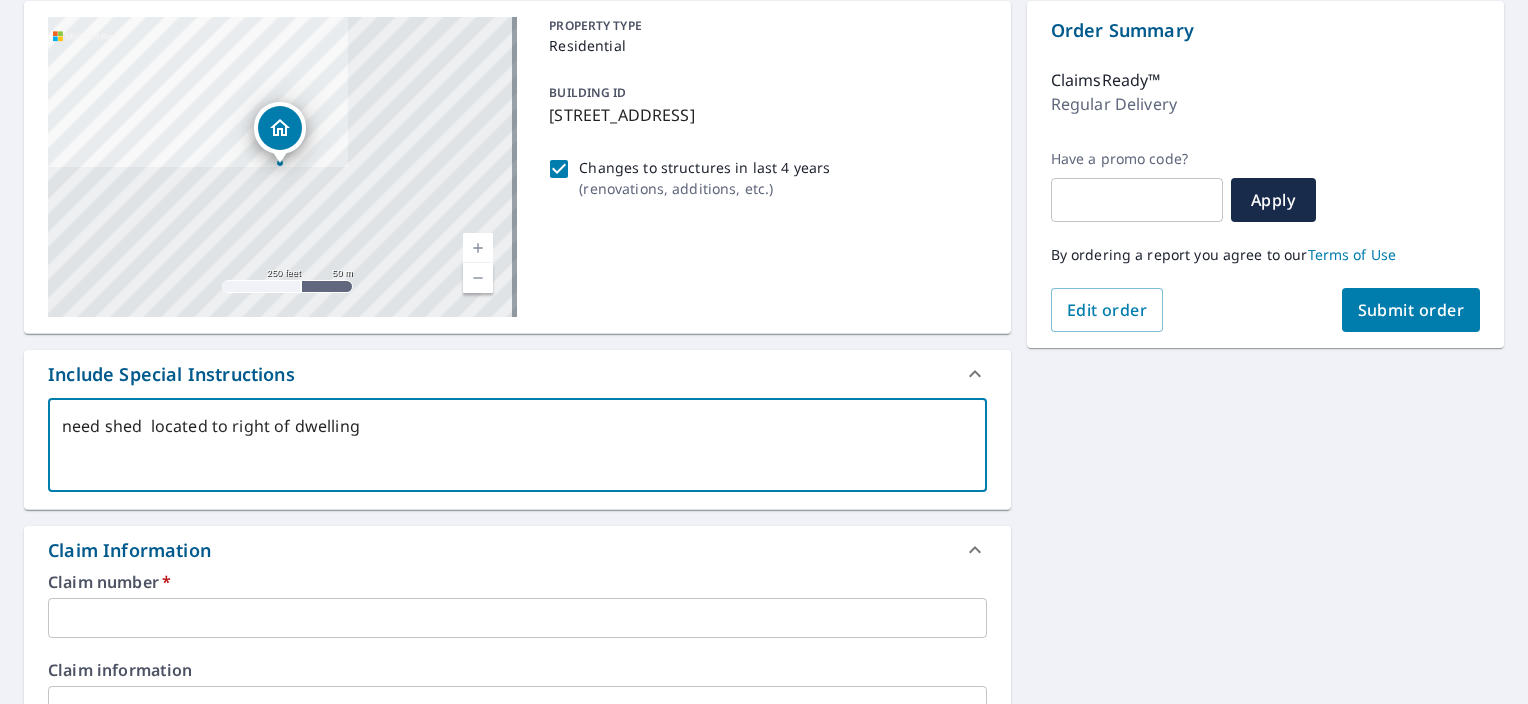 type on "need shed  located to right of dwelling" 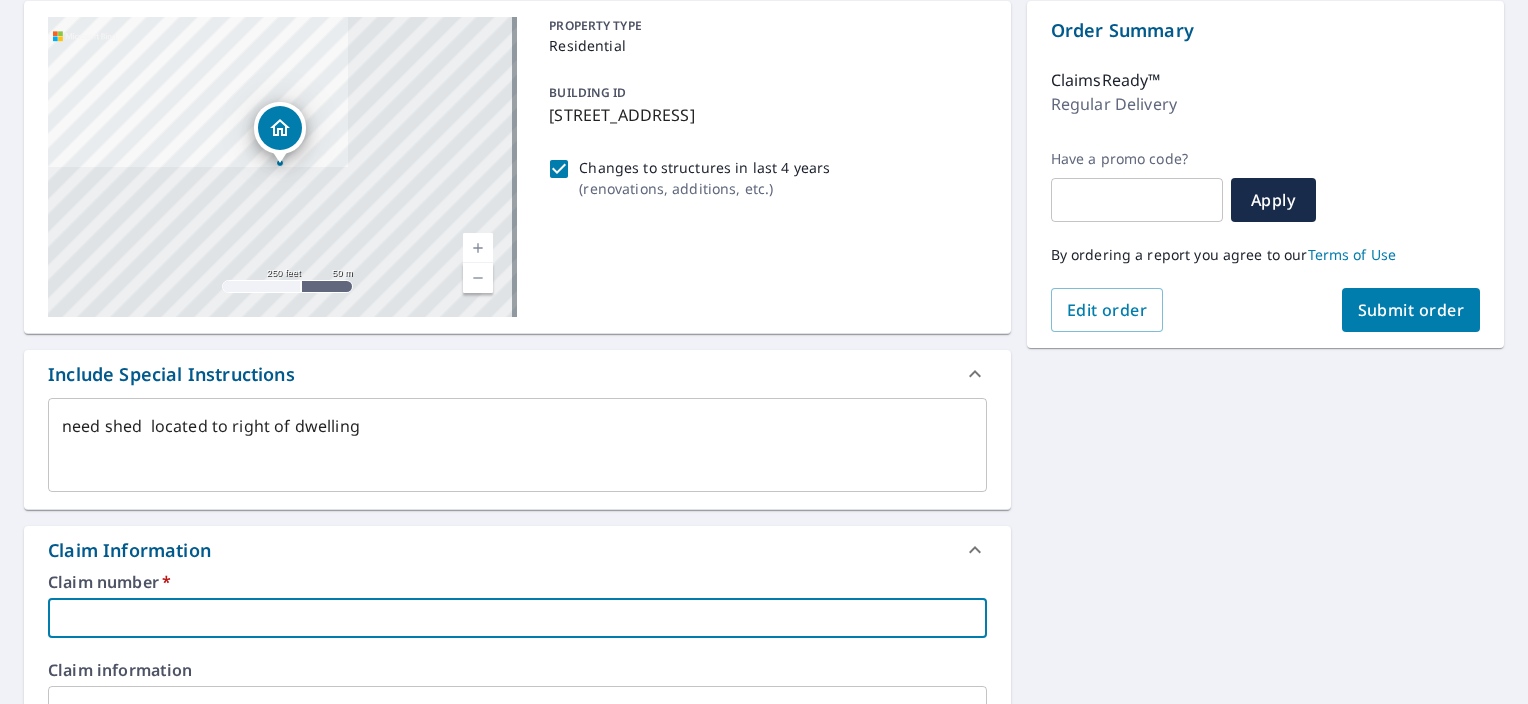 click at bounding box center (517, 618) 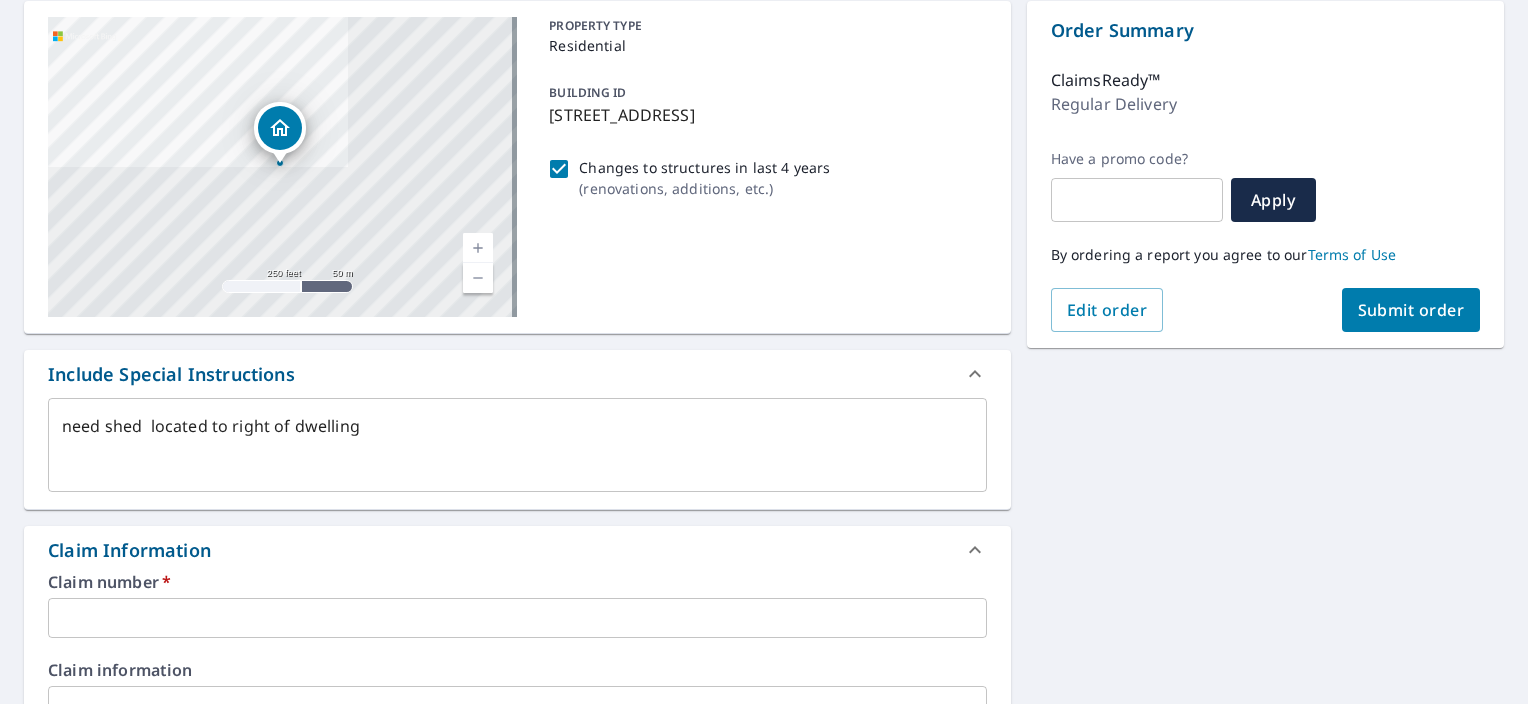 click at bounding box center (517, 618) 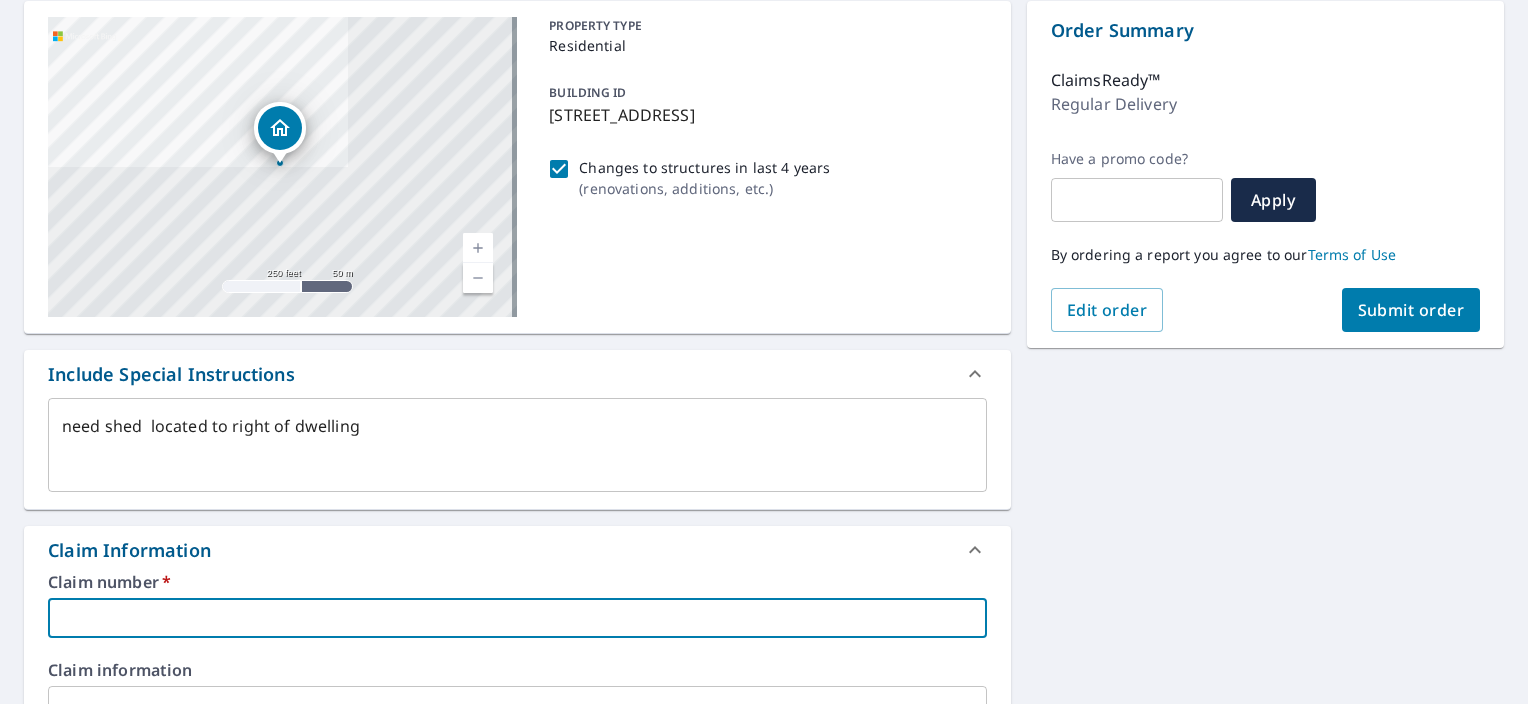 paste on "0798490966" 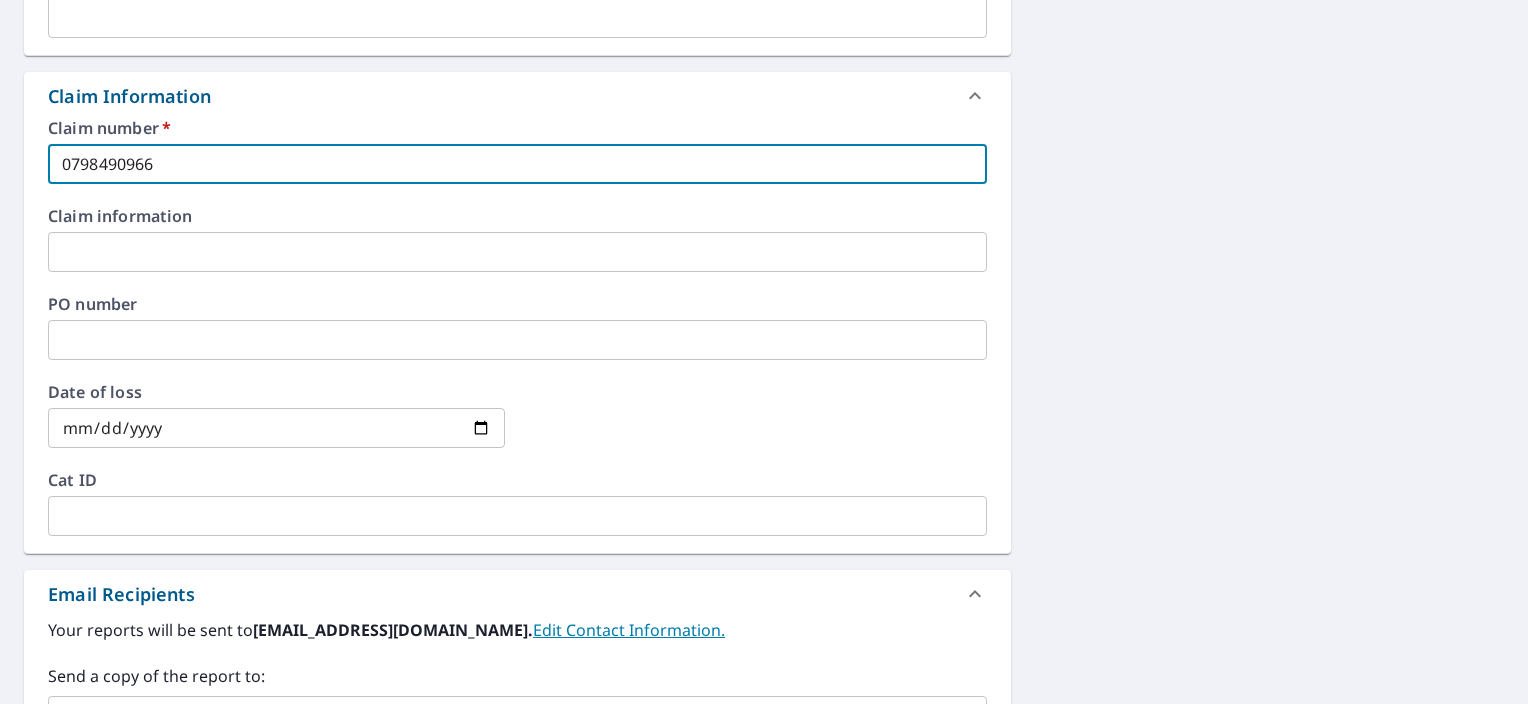 scroll, scrollTop: 700, scrollLeft: 0, axis: vertical 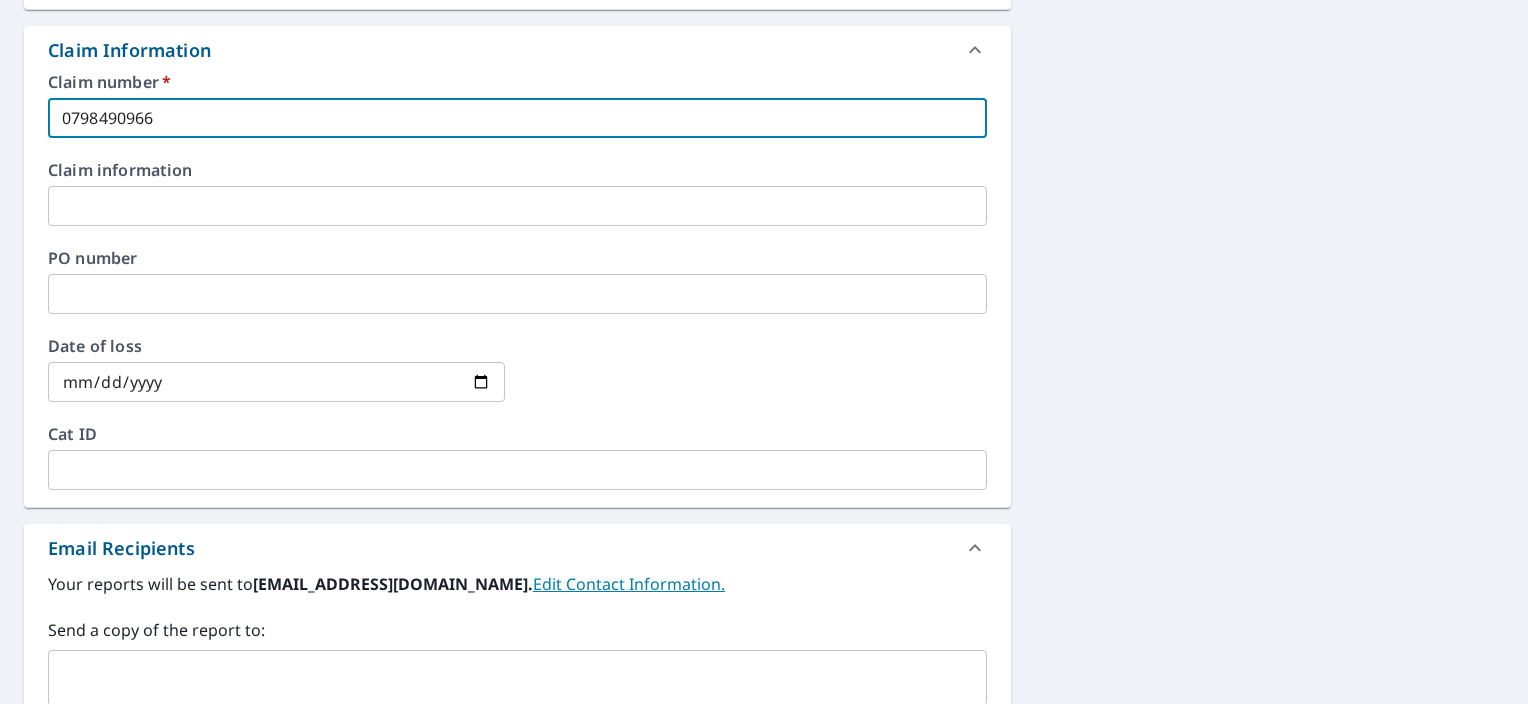 type on "0798490966" 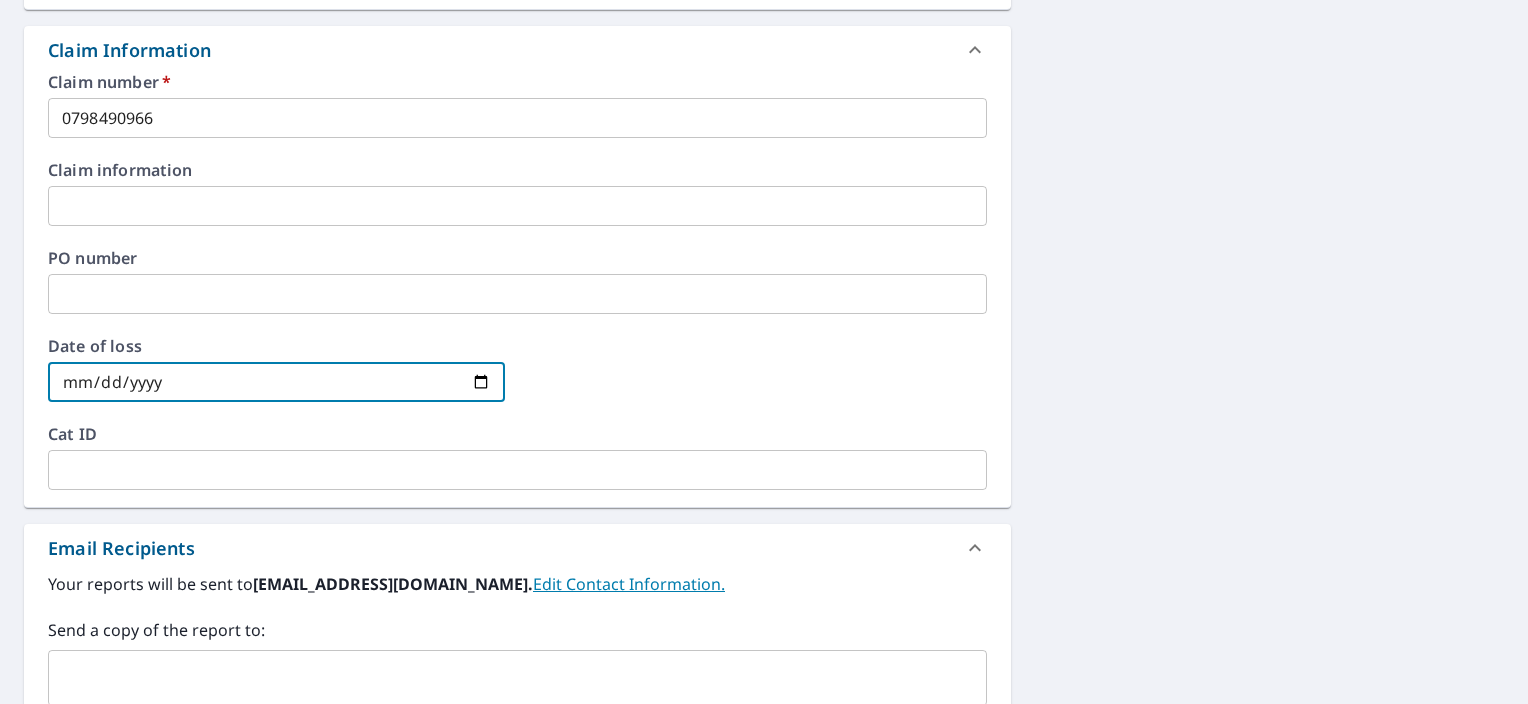 click at bounding box center [276, 382] 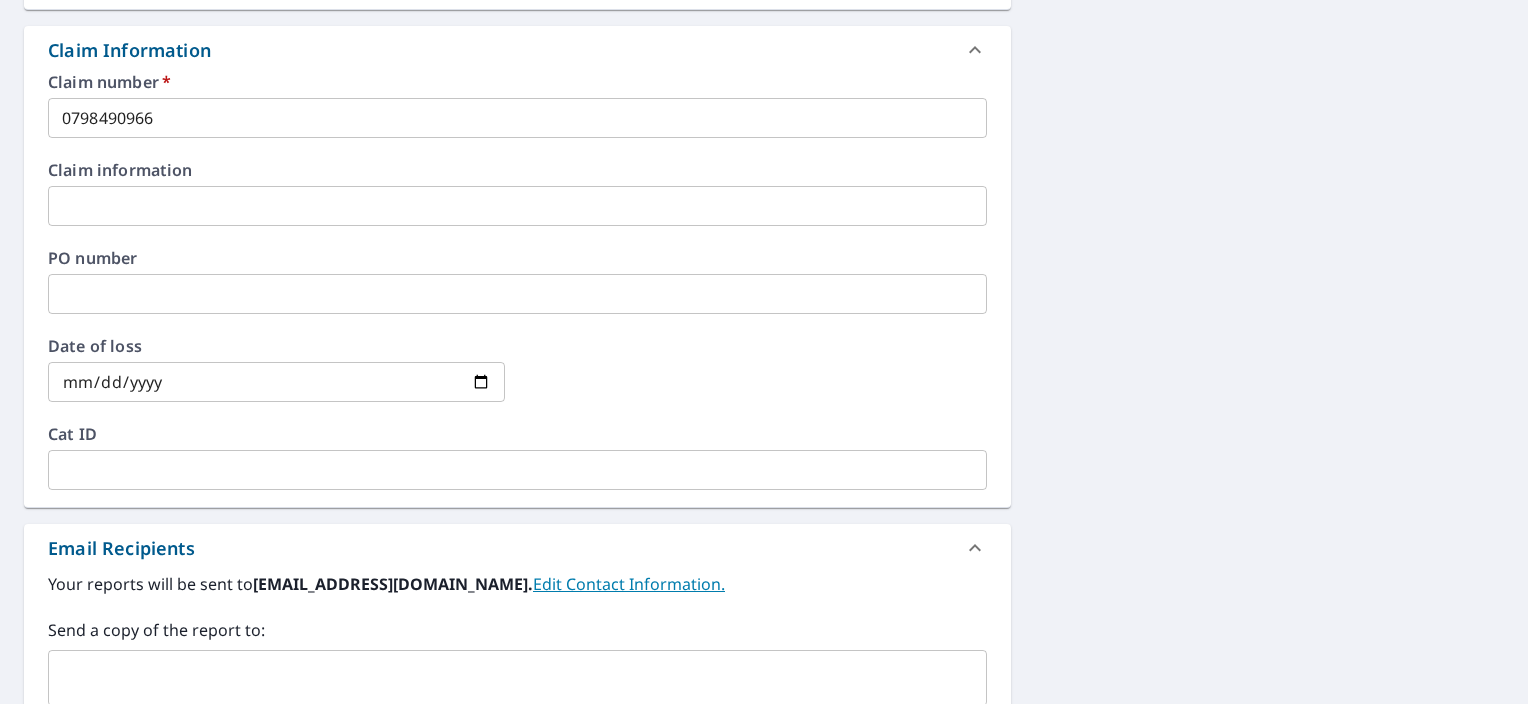 click at bounding box center (276, 382) 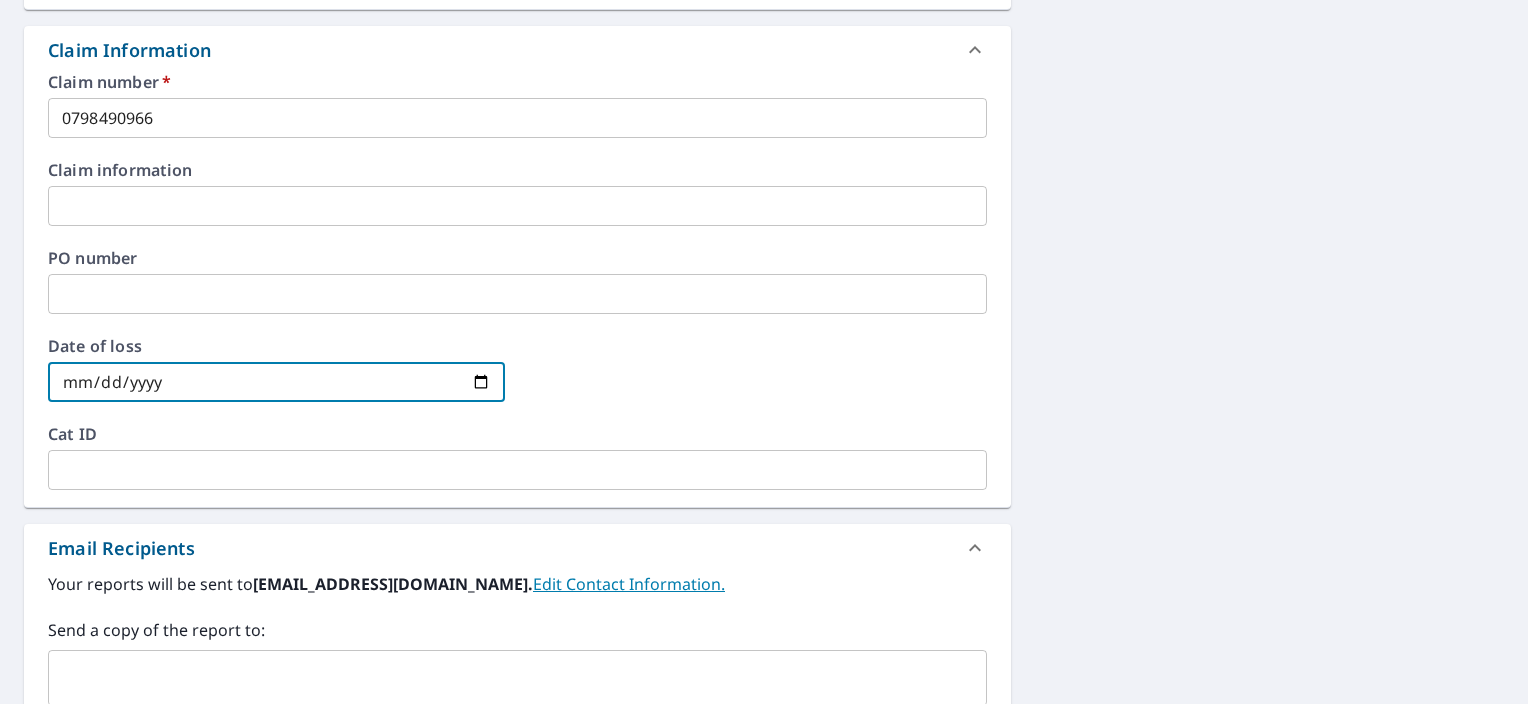 click at bounding box center (276, 382) 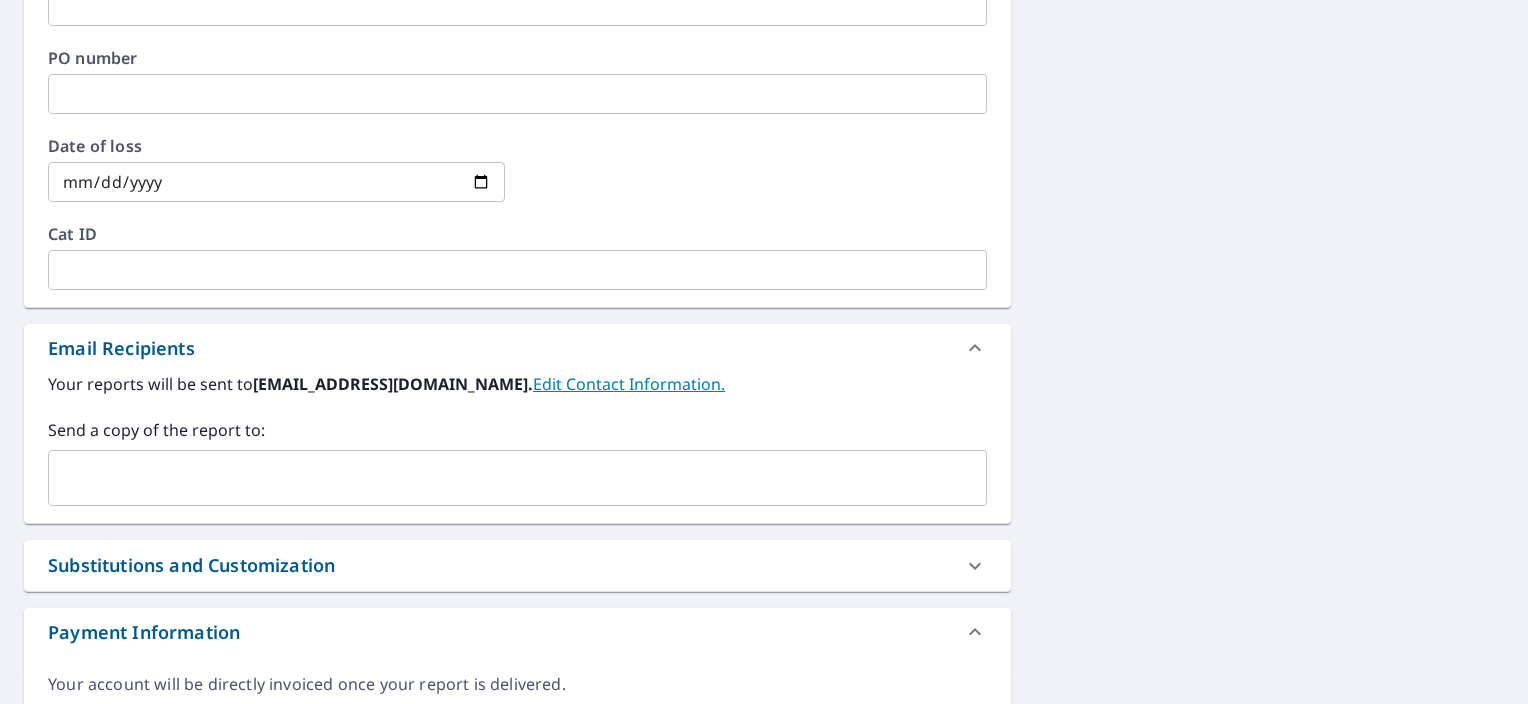 scroll, scrollTop: 974, scrollLeft: 0, axis: vertical 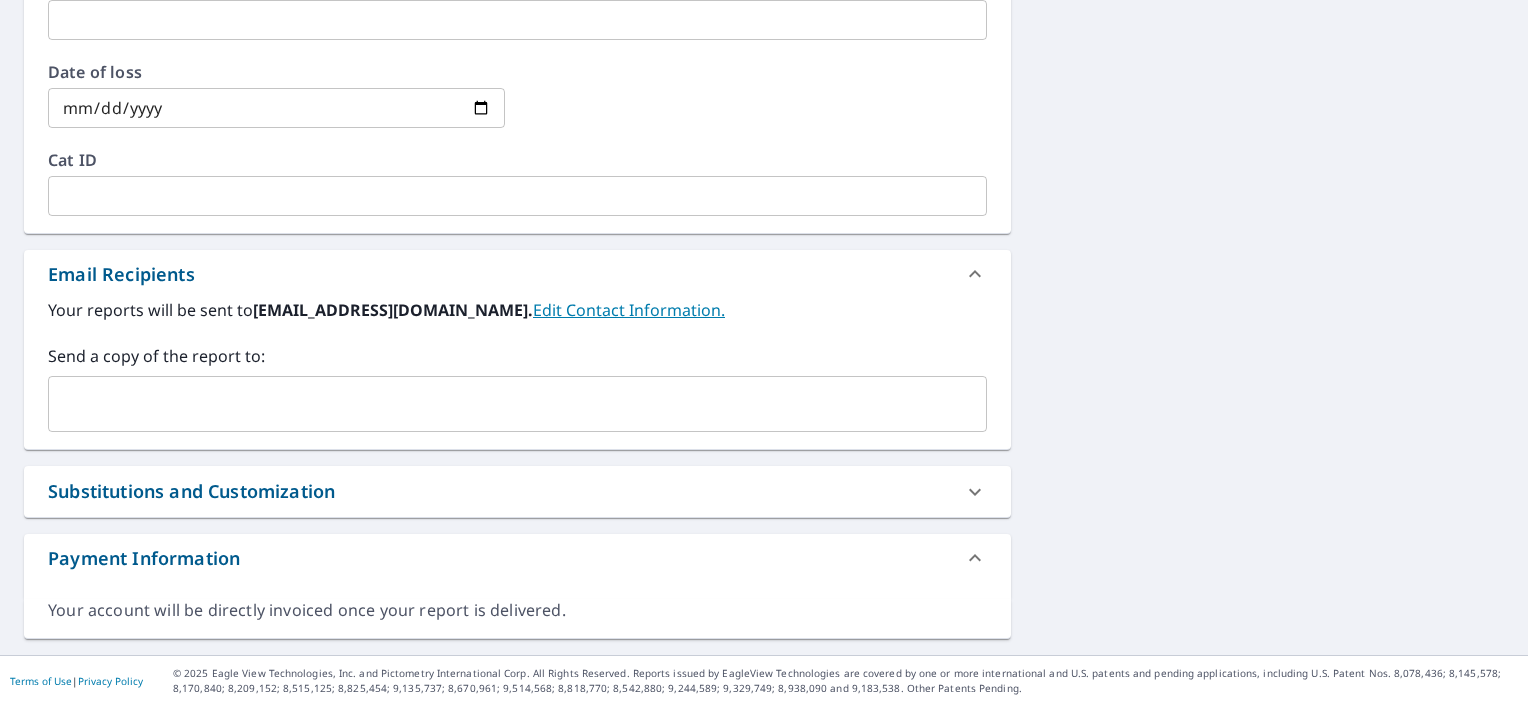 click 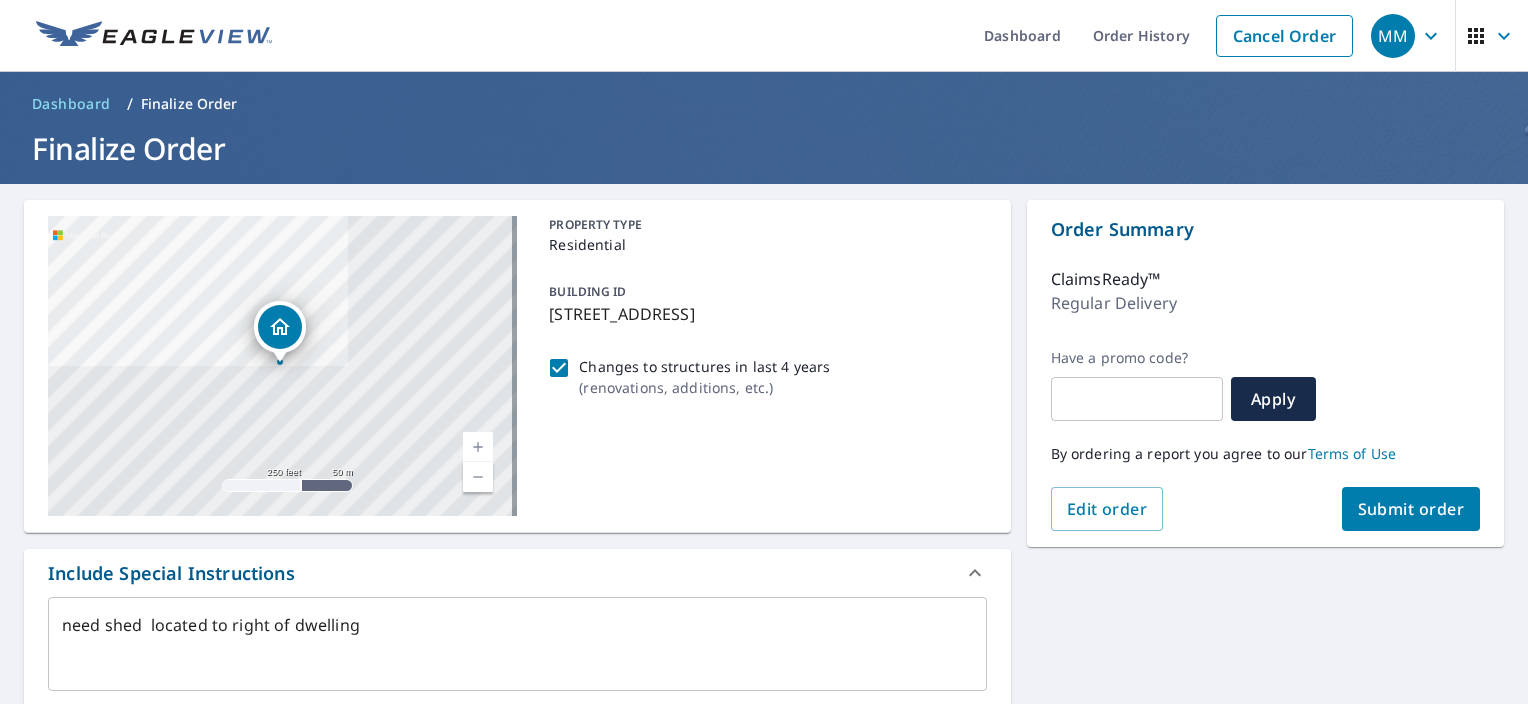 scroll, scrollTop: 0, scrollLeft: 0, axis: both 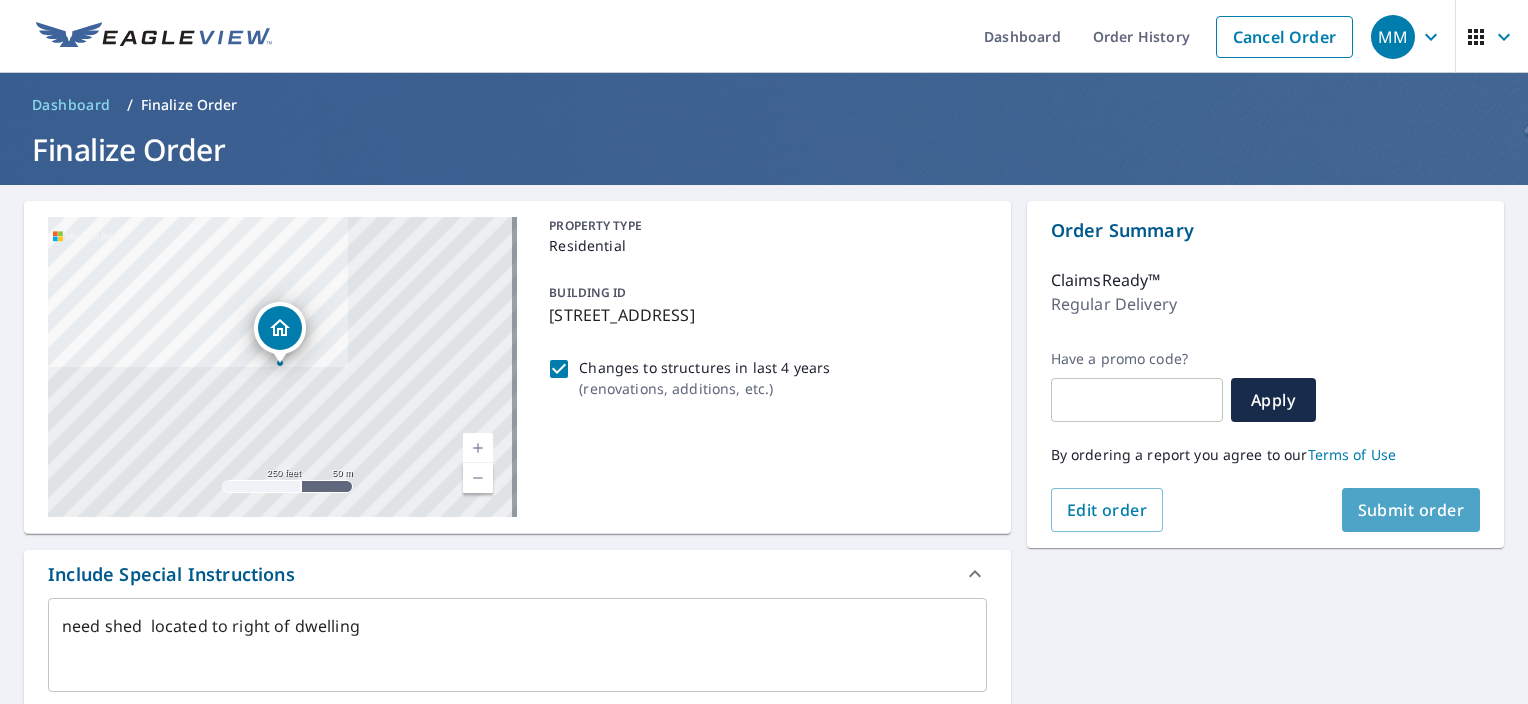 click on "Submit order" at bounding box center (1411, 510) 